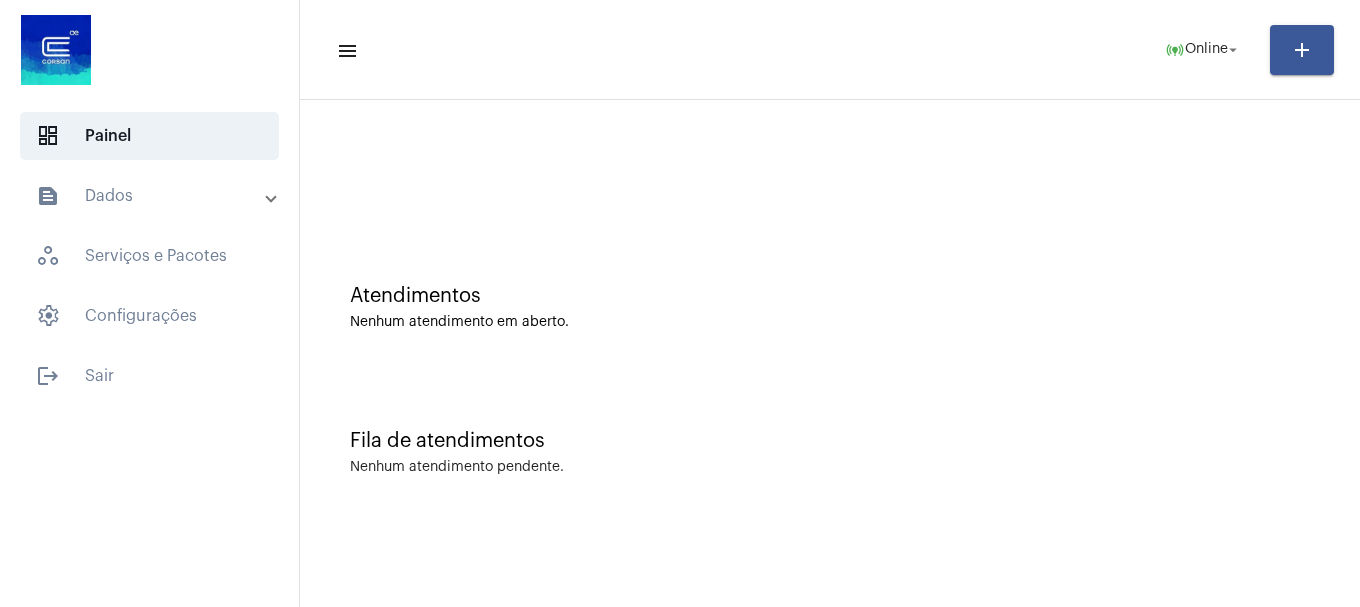 scroll, scrollTop: 0, scrollLeft: 0, axis: both 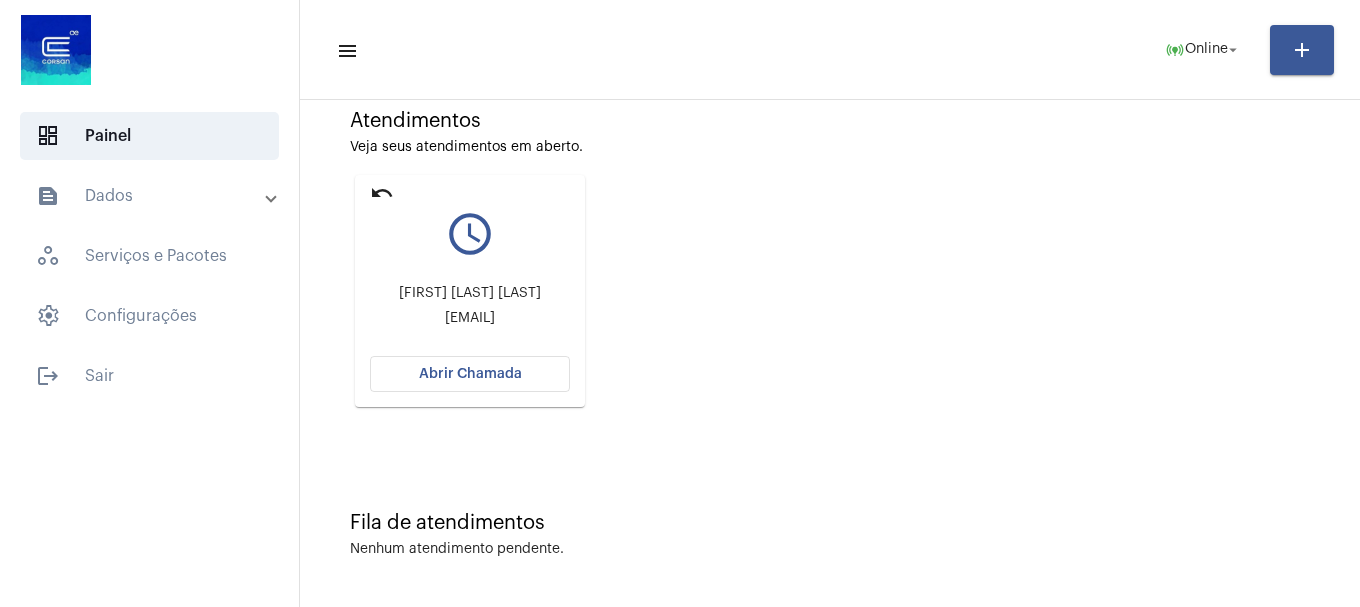 click on "Abrir Chamada" 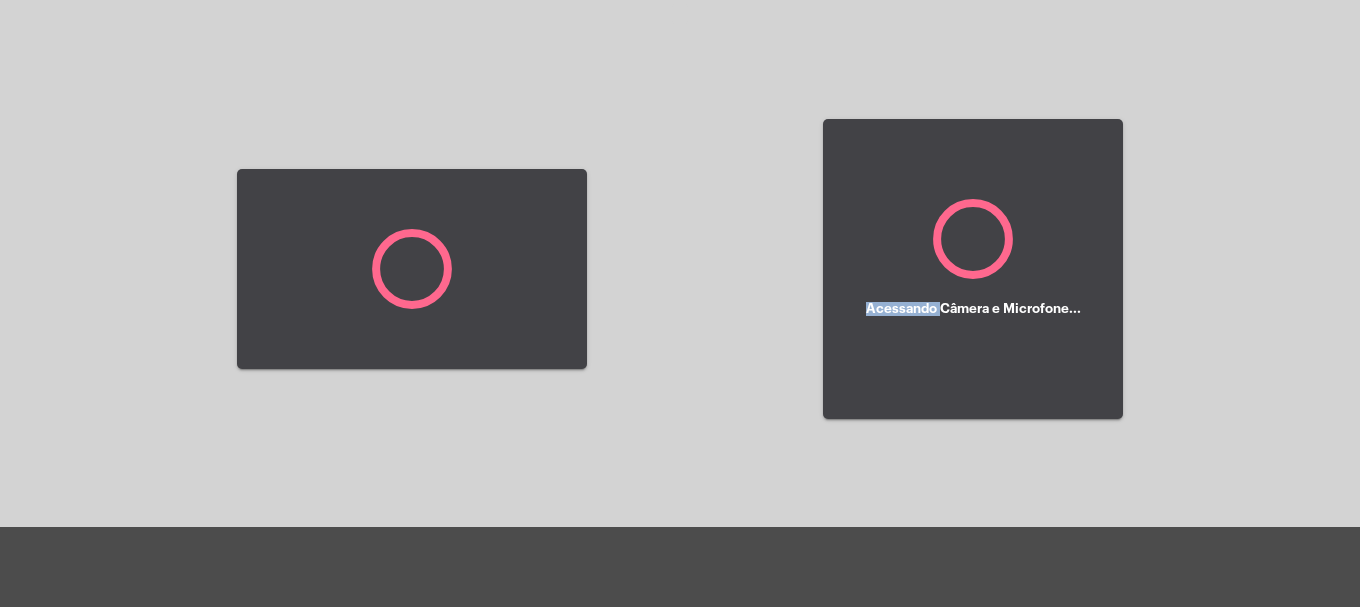 click 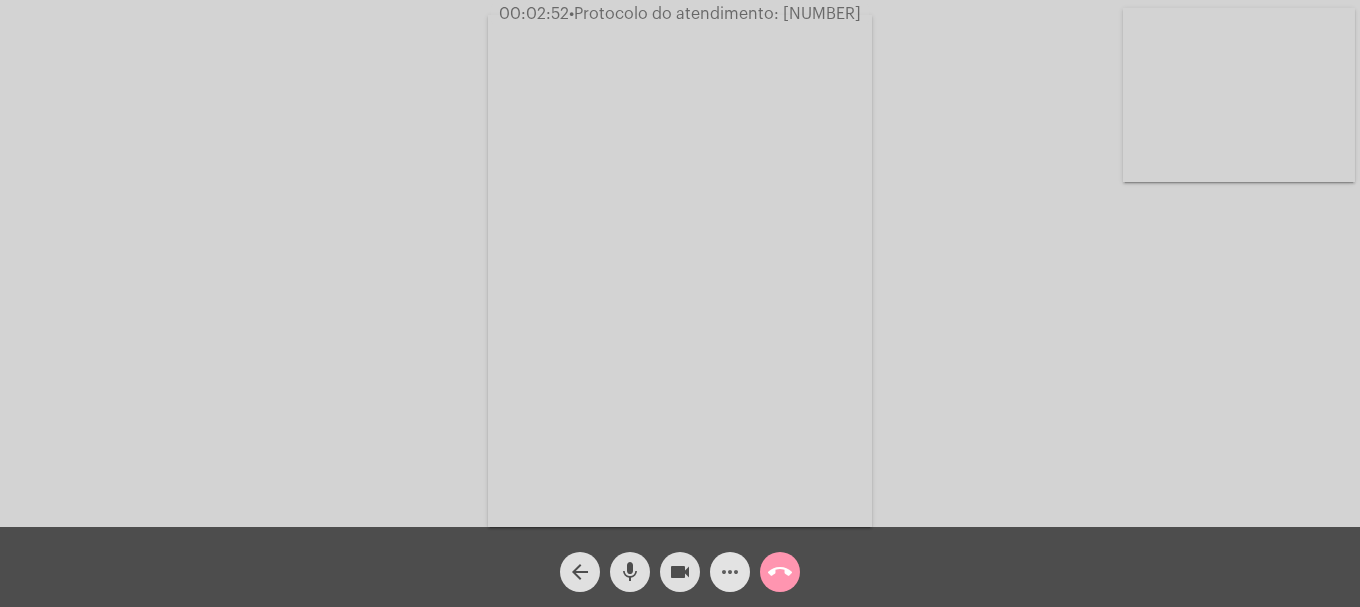 click on "more_horiz" 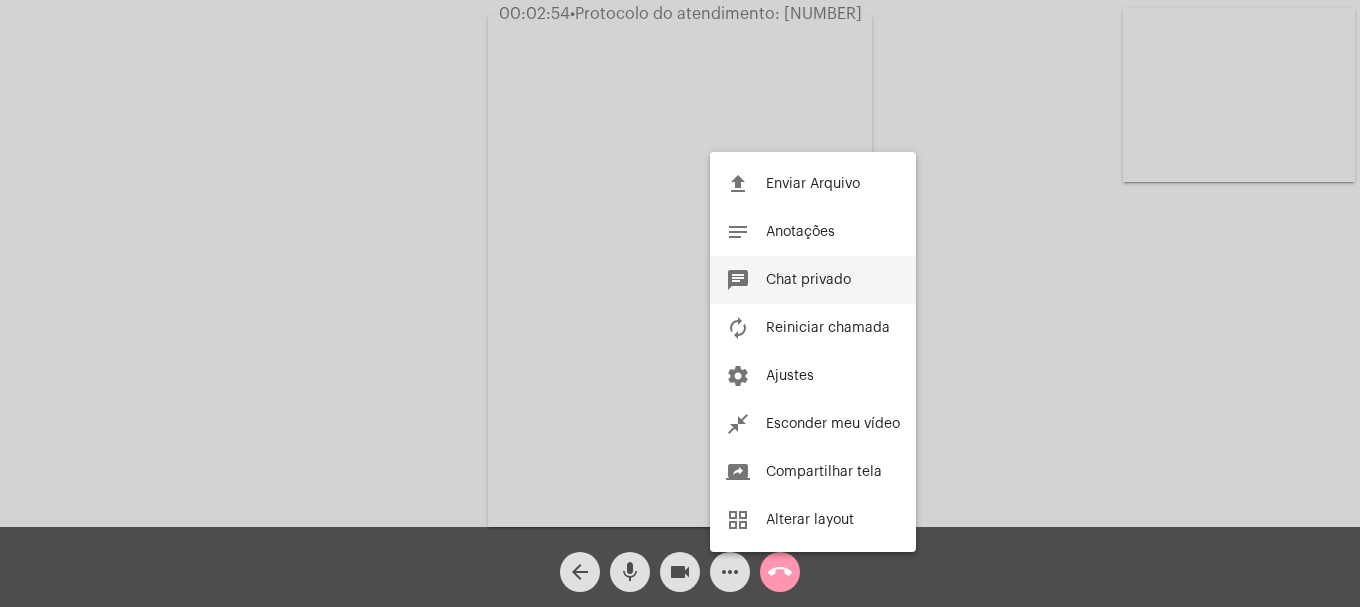 click on "Chat privado" at bounding box center [808, 280] 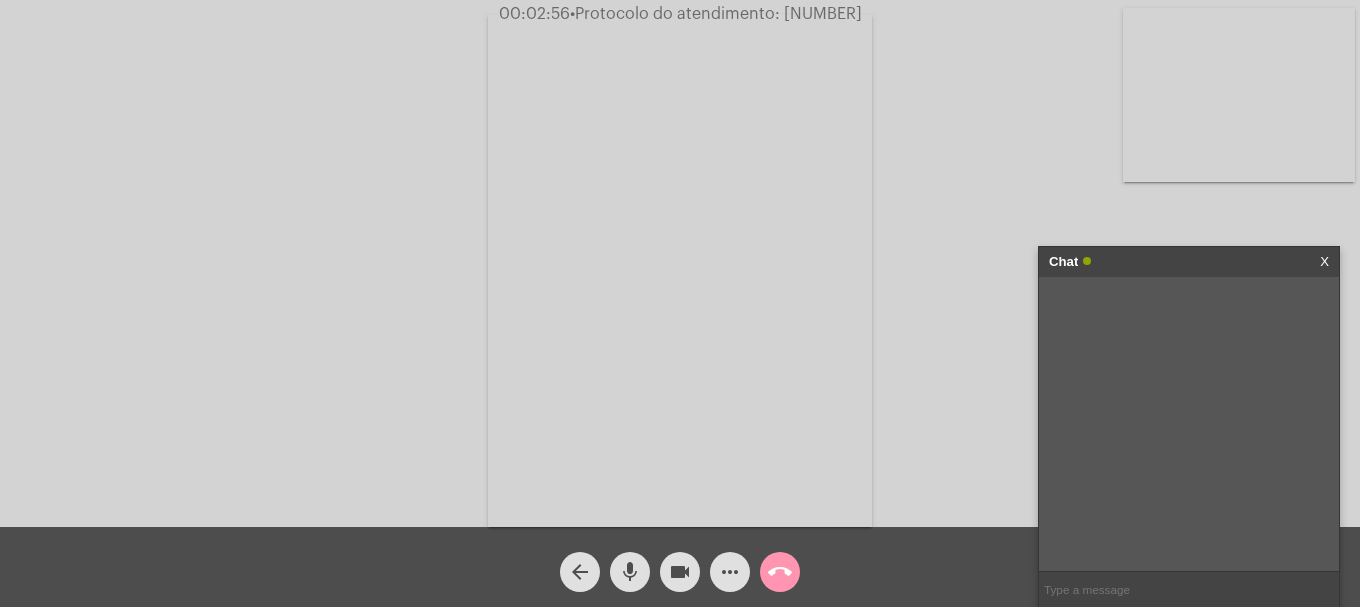 click at bounding box center (1189, 589) 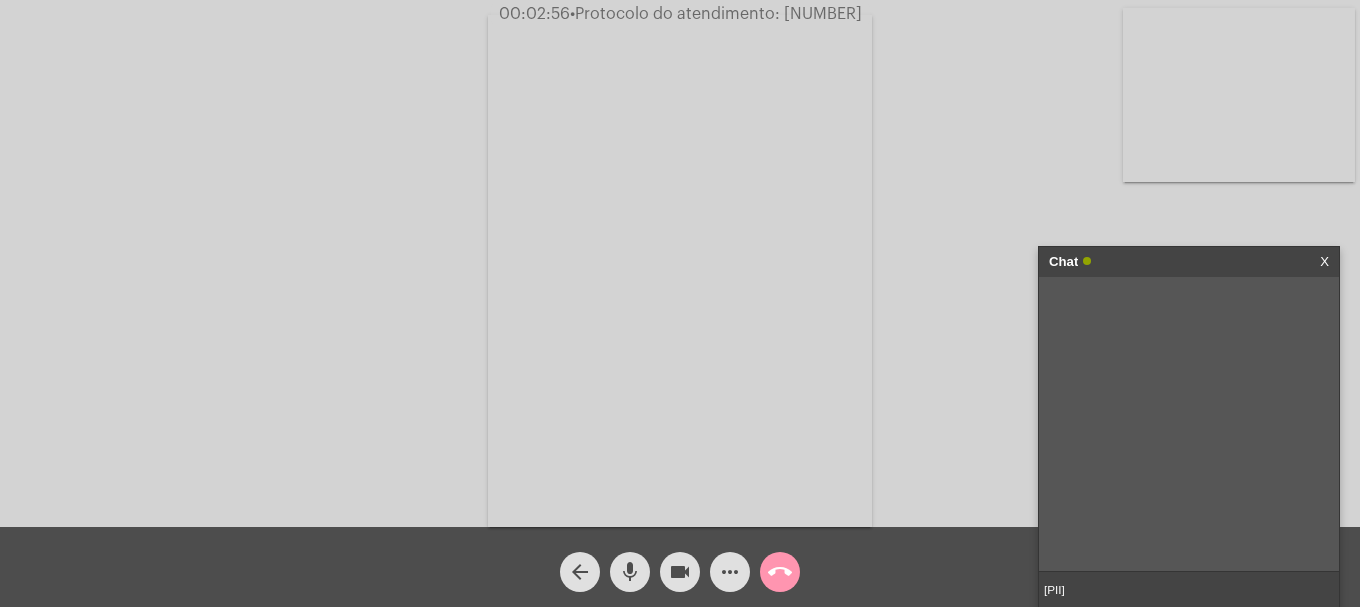 scroll, scrollTop: 0, scrollLeft: 1009, axis: horizontal 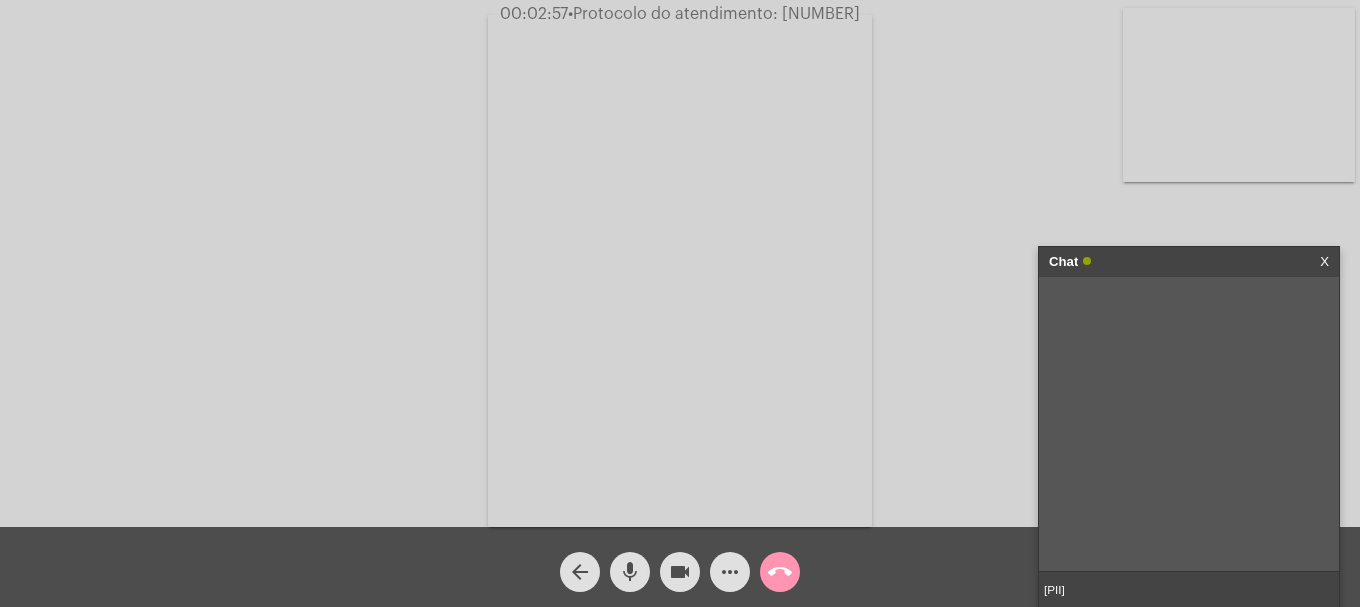type 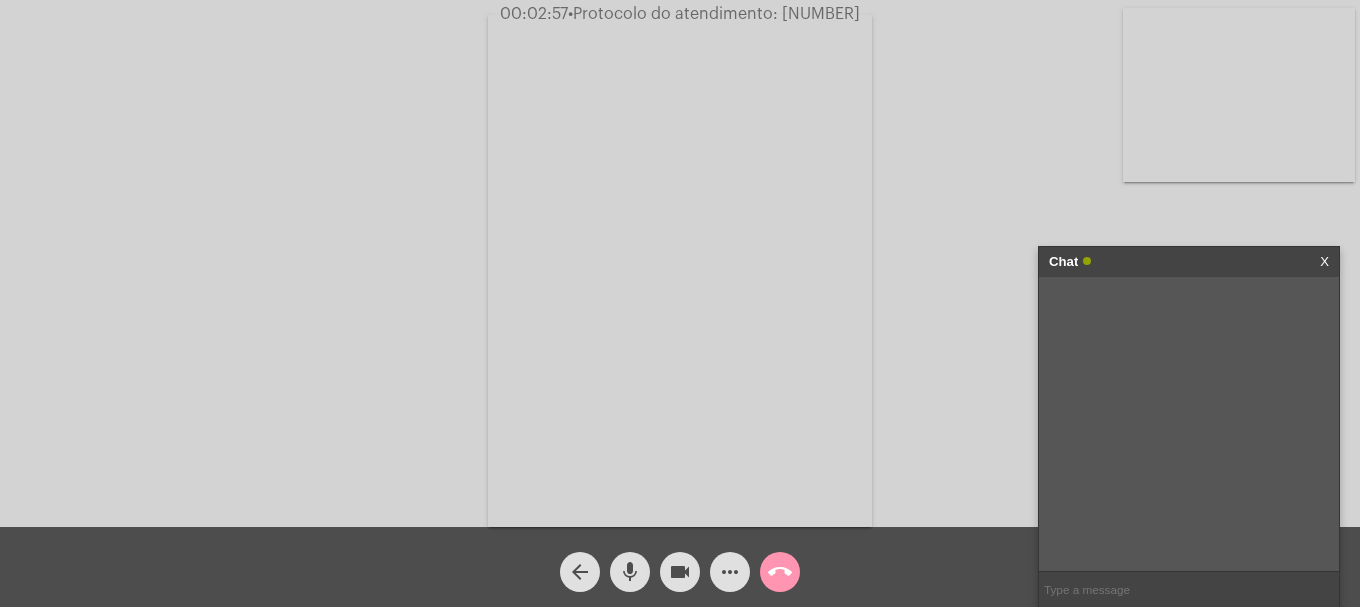 scroll, scrollTop: 0, scrollLeft: 0, axis: both 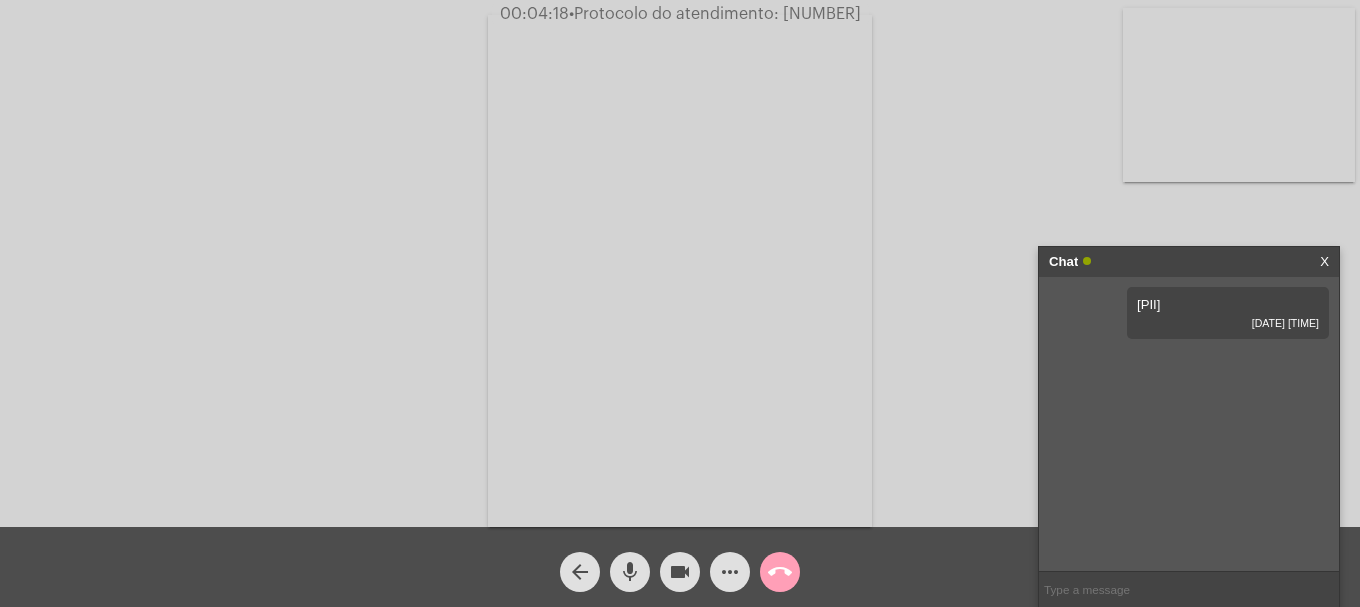 click on "call_end" 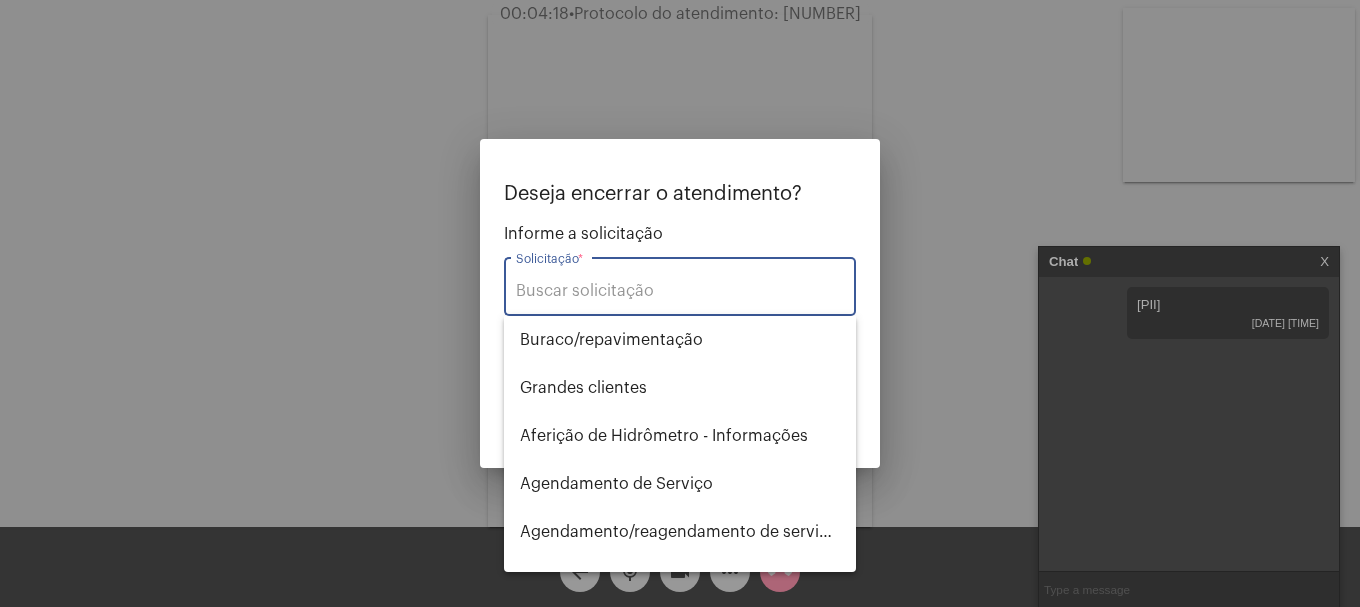 click on "Solicitação  *" at bounding box center [680, 284] 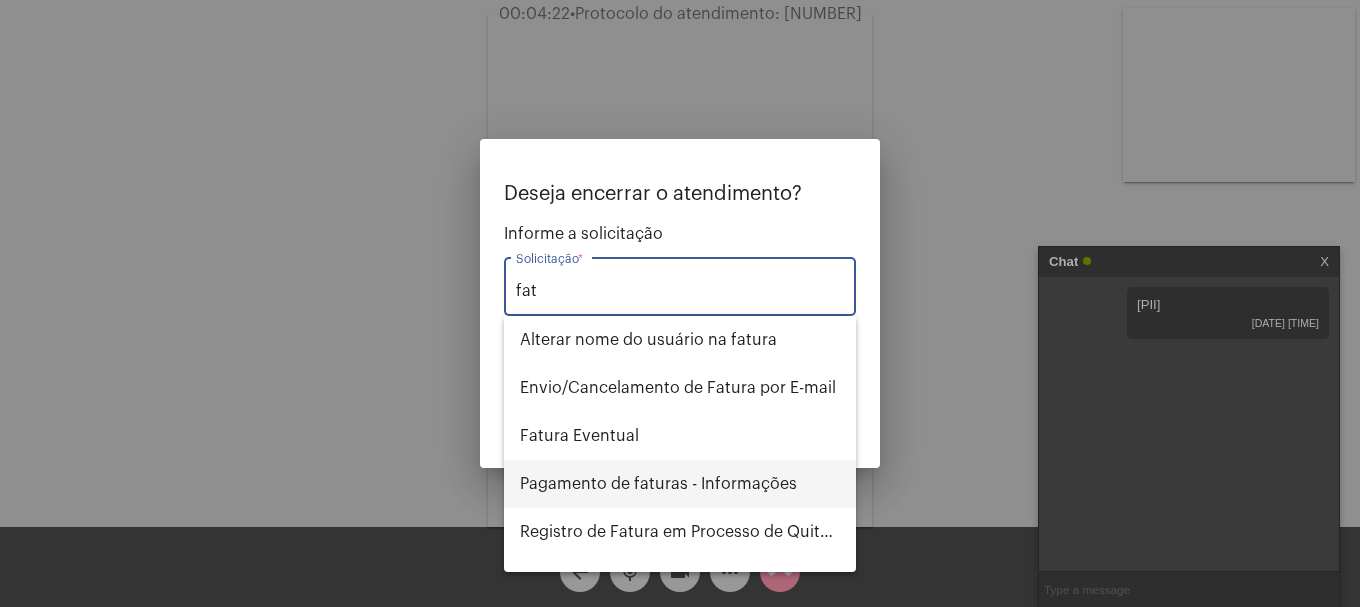 click on "Pagamento de faturas - Informações" at bounding box center [680, 484] 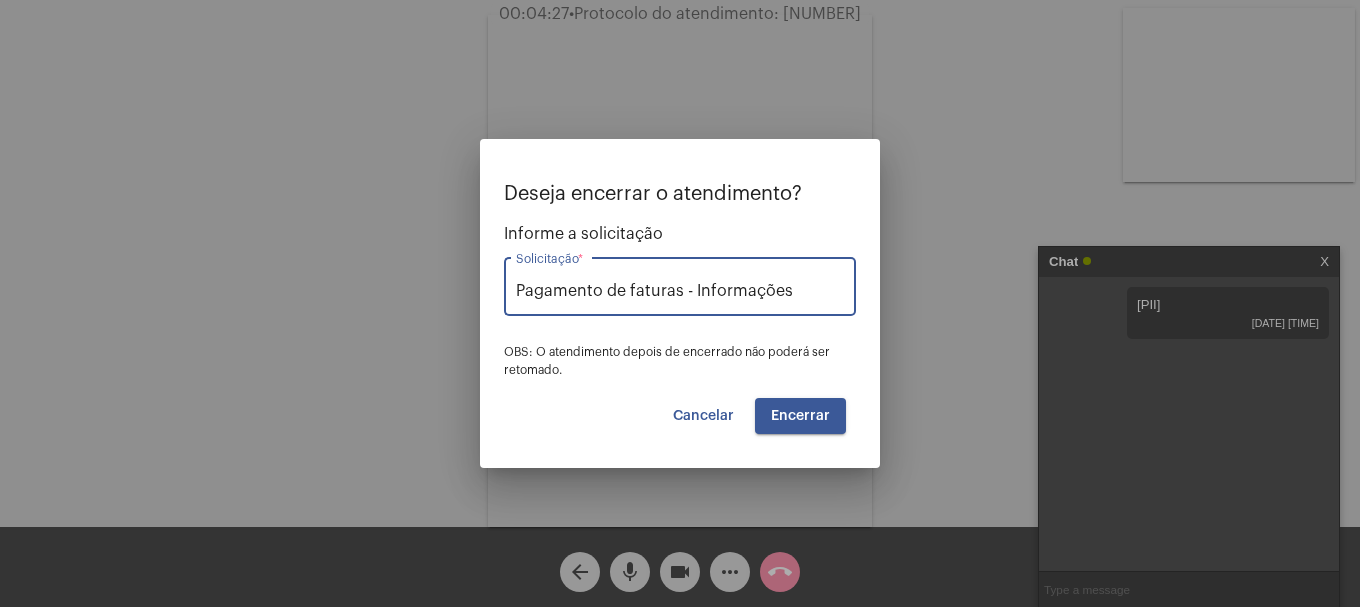 click on "Cancelar" at bounding box center (703, 416) 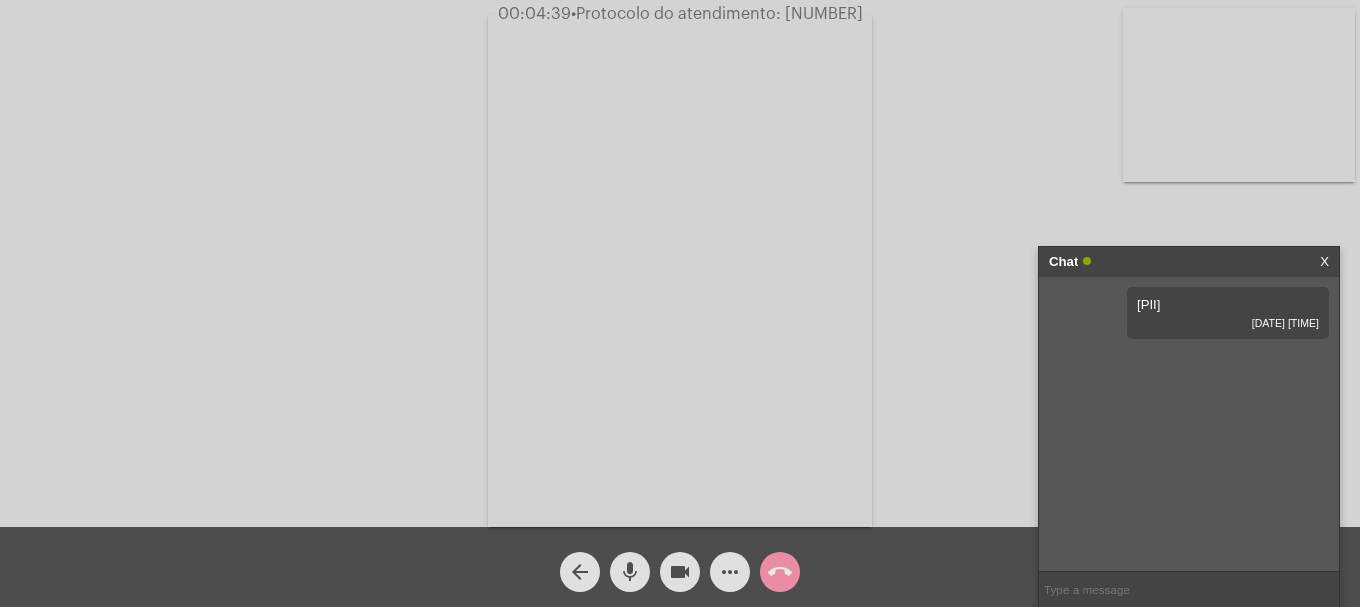 click on "call_end" 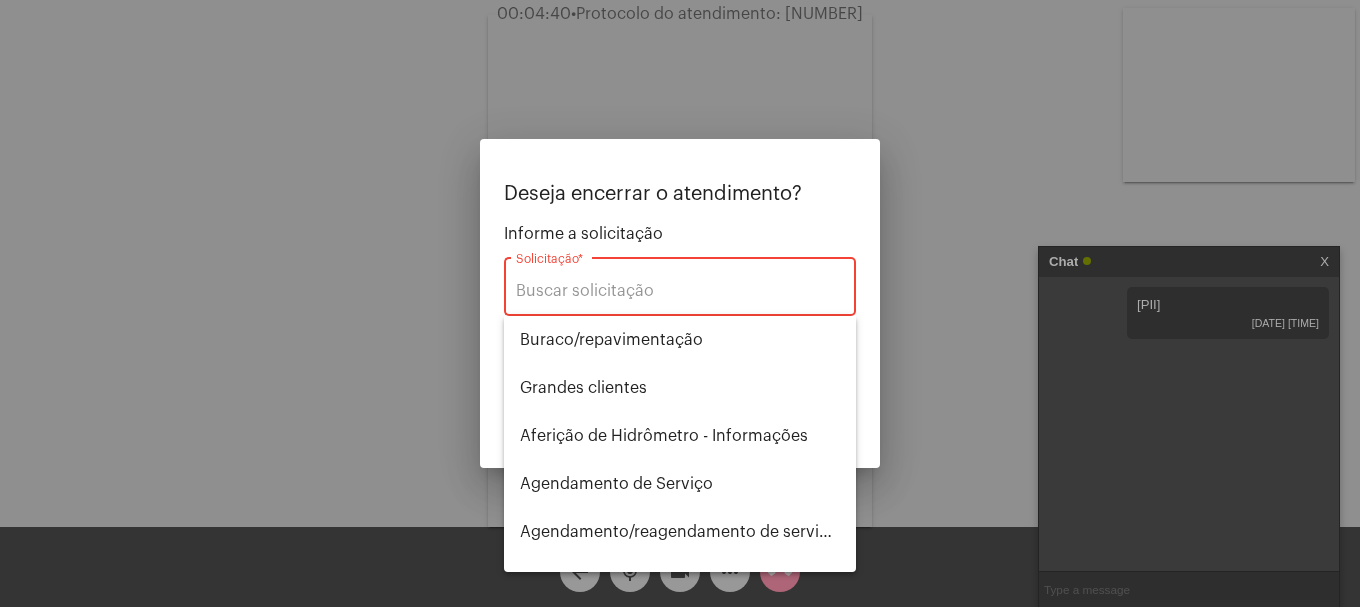 drag, startPoint x: 694, startPoint y: 304, endPoint x: 689, endPoint y: 286, distance: 18.681541 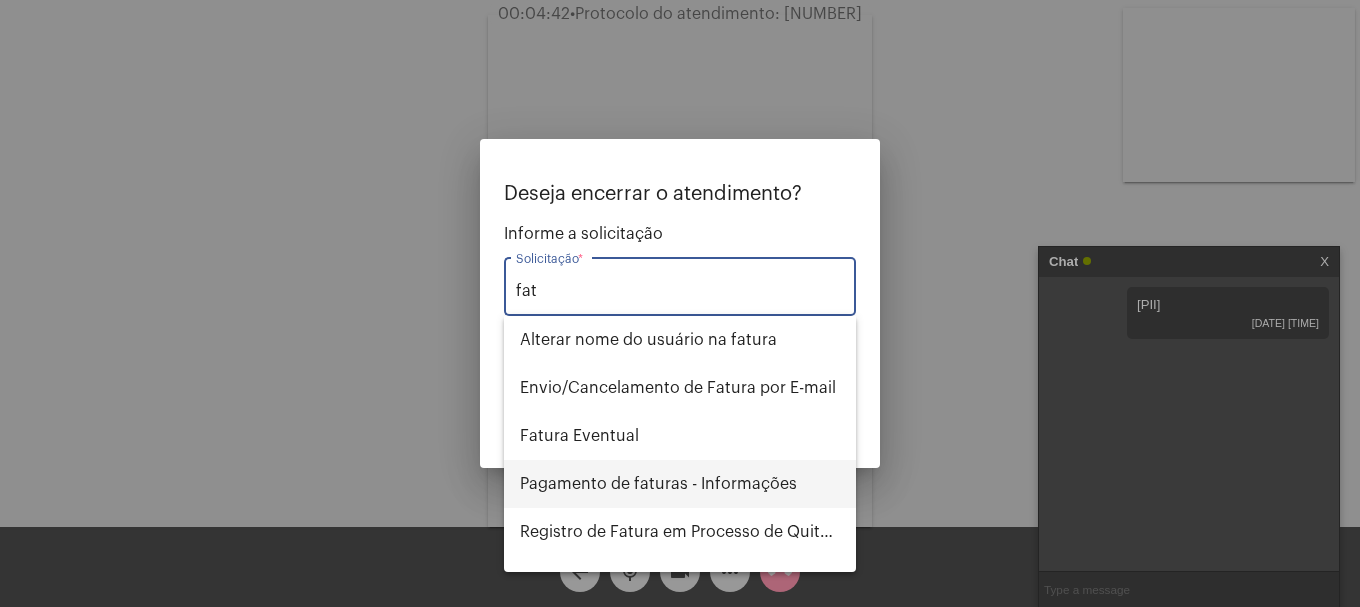 click on "Pagamento de faturas - Informações" at bounding box center [680, 484] 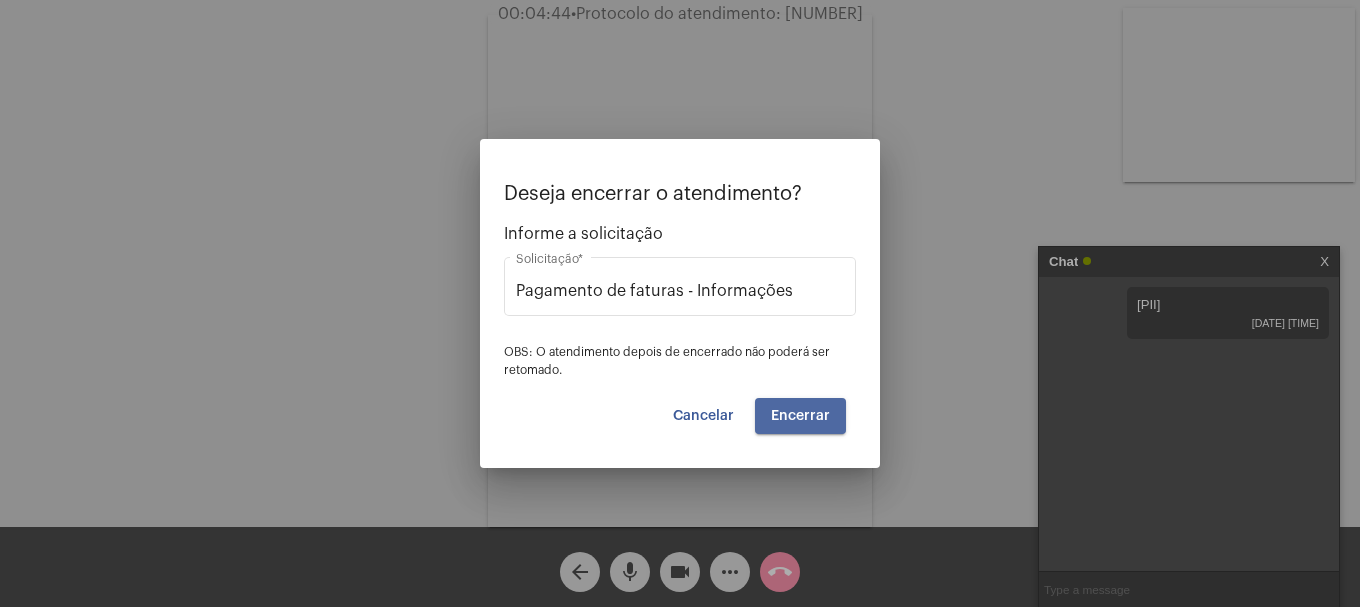 click on "Encerrar" at bounding box center [800, 416] 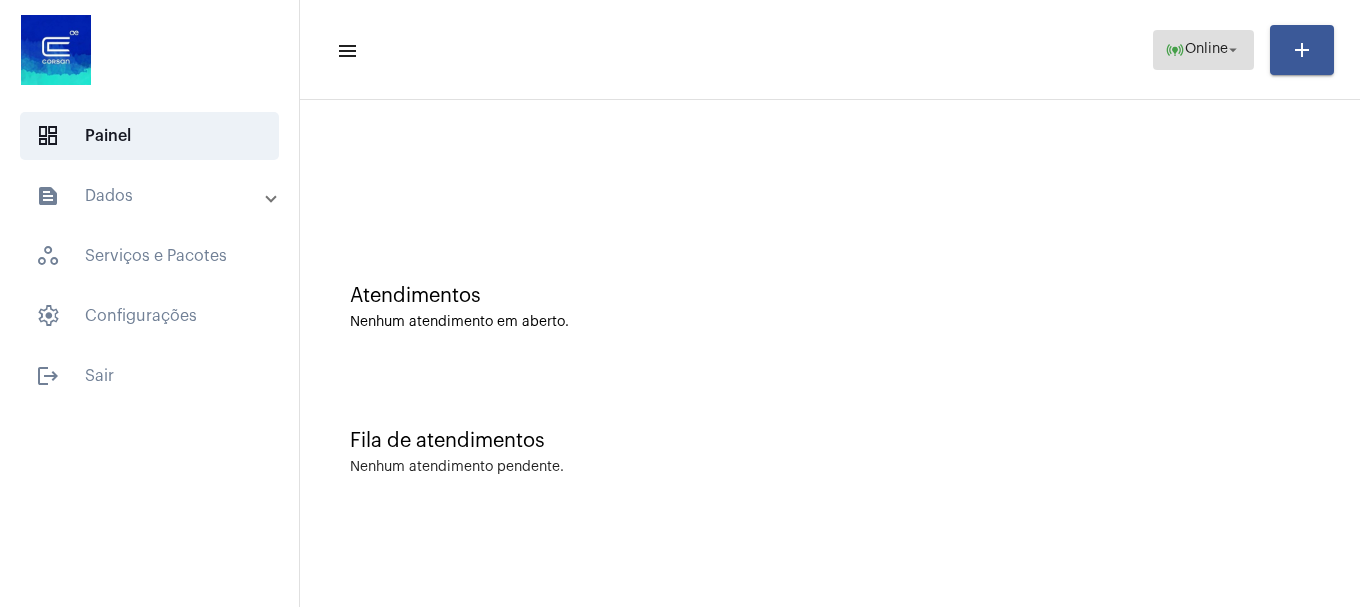 click on "online_prediction  Online arrow_drop_down" 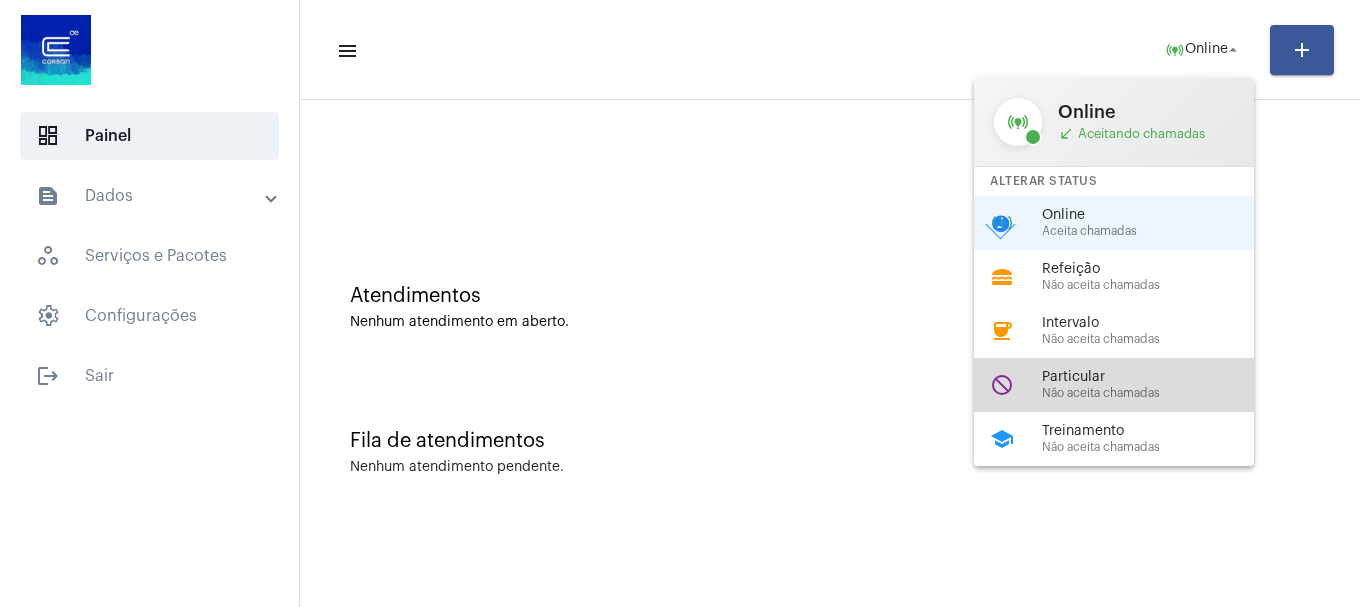 click on "Não aceita chamadas" at bounding box center (1156, 393) 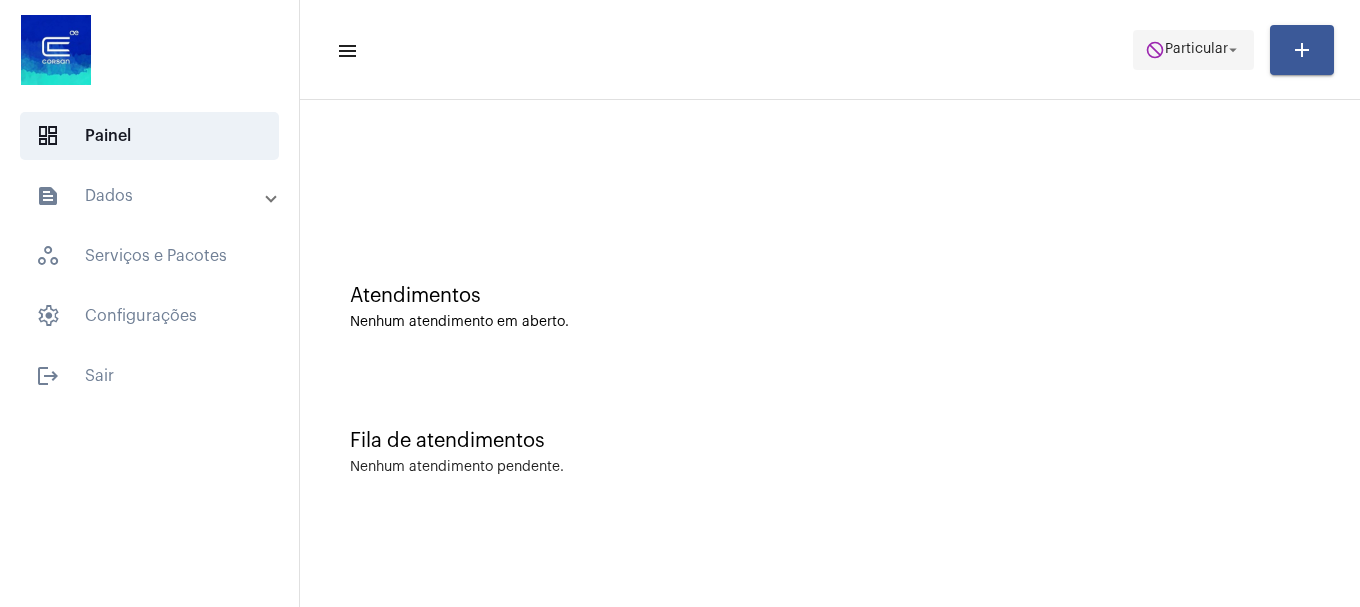 click on "do_not_disturb  Particular arrow_drop_down" 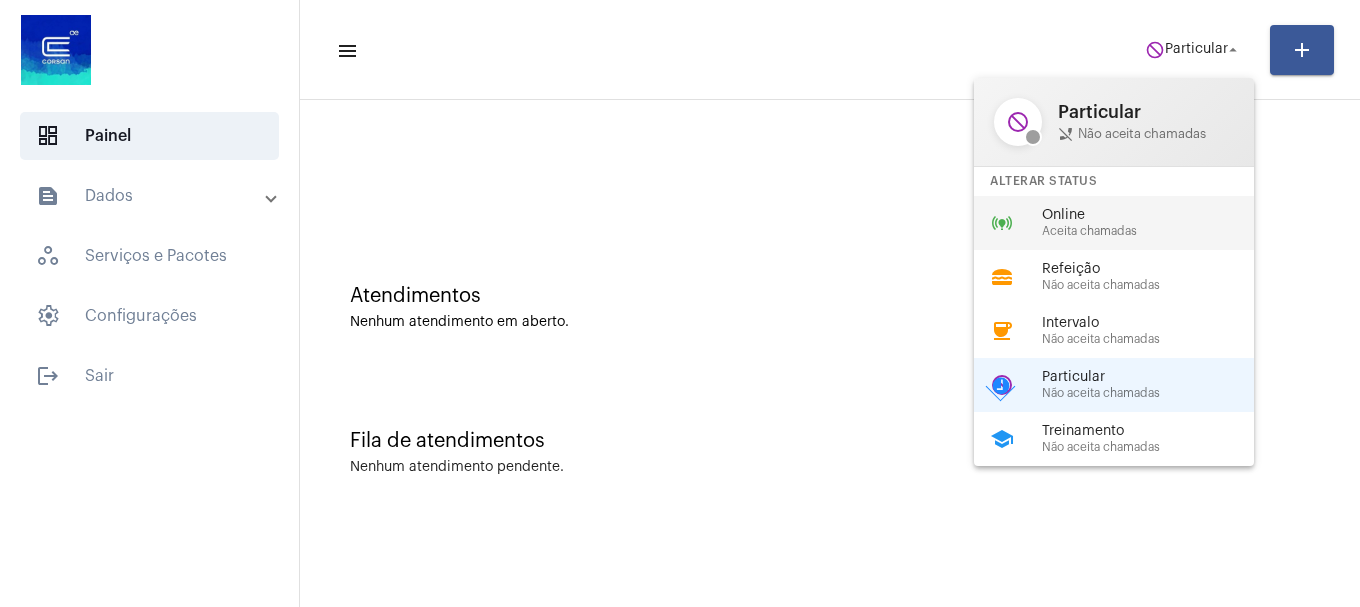 click on "Online" at bounding box center (1156, 215) 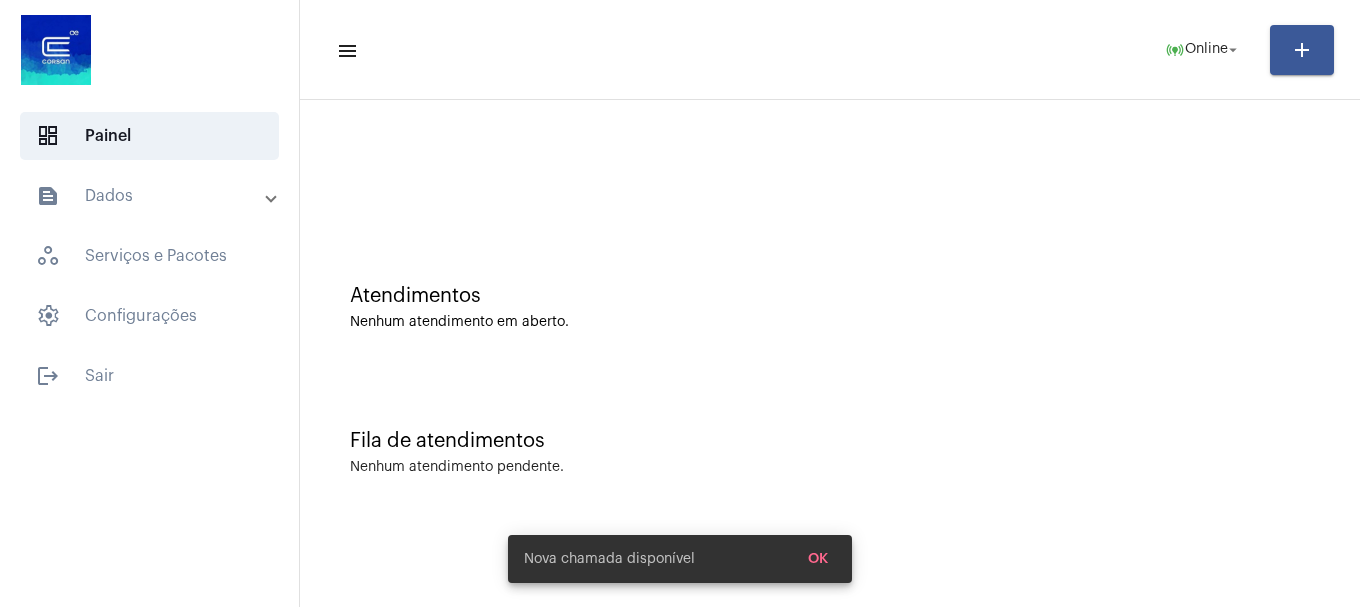 click on "Fila de atendimentos Nenhum atendimento pendente." 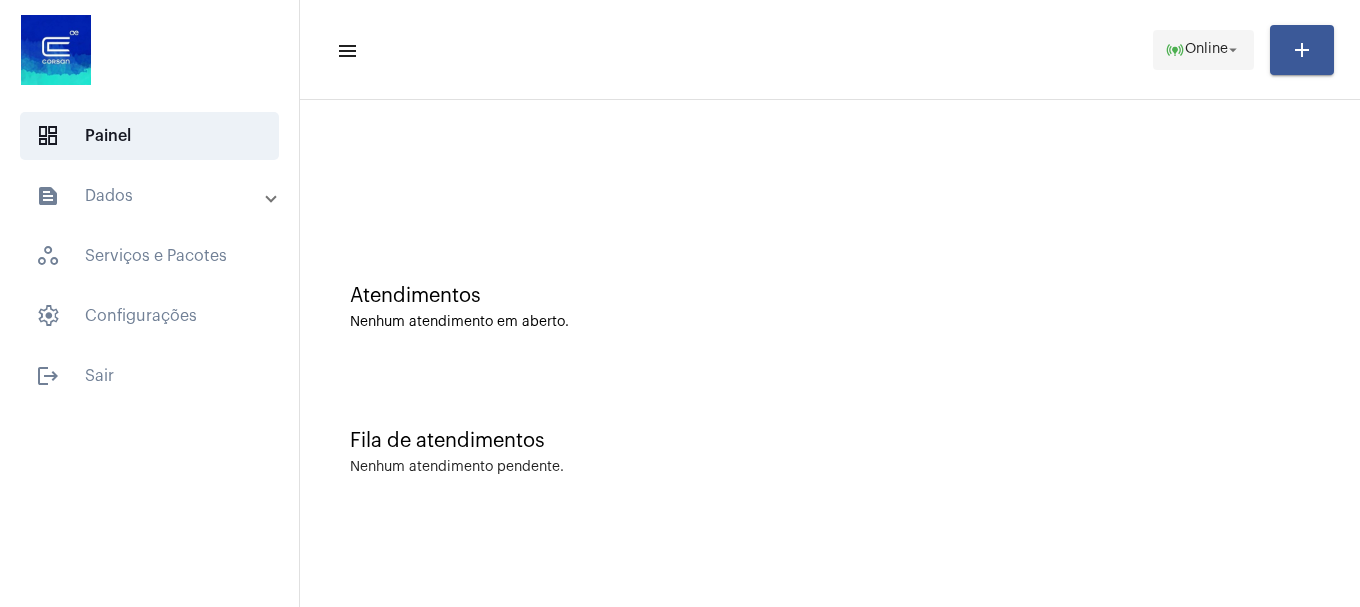 click on "Online" 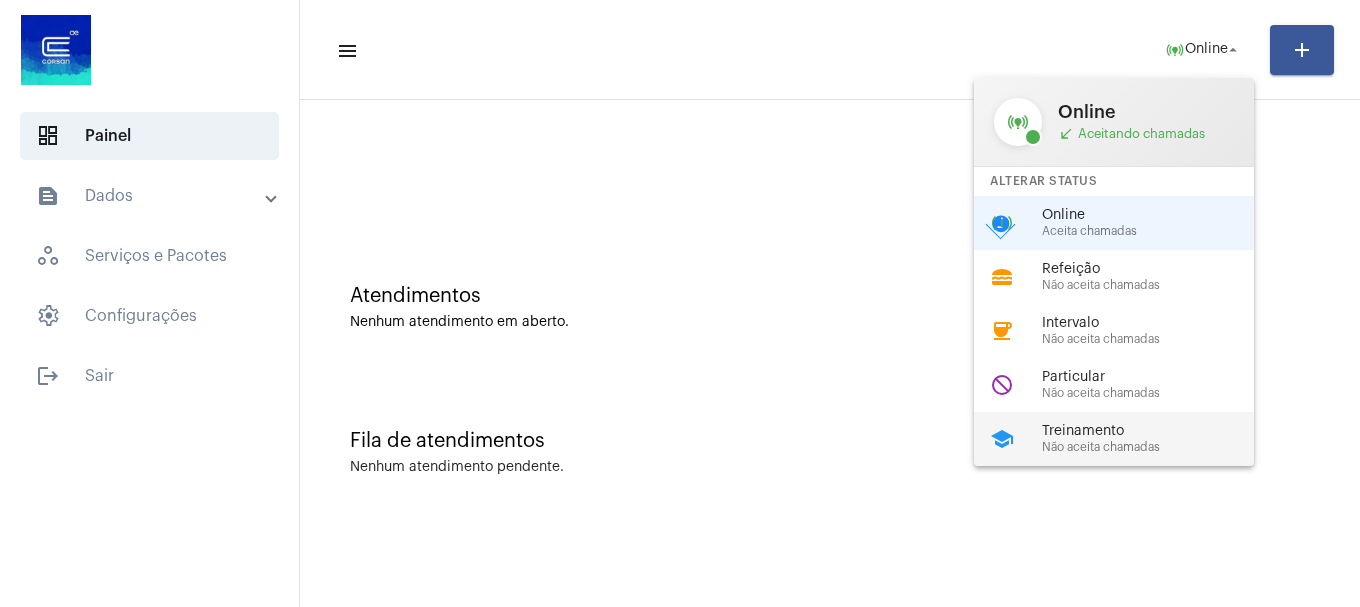click on "Treinamento" at bounding box center [1156, 431] 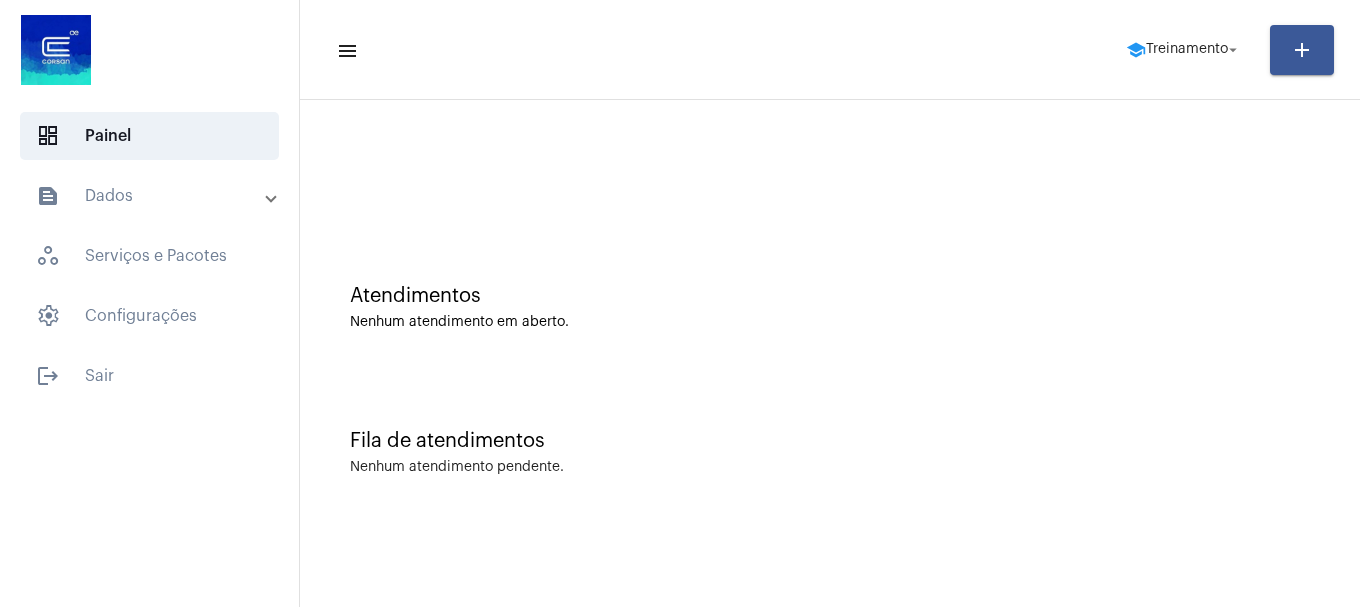 scroll, scrollTop: 0, scrollLeft: 0, axis: both 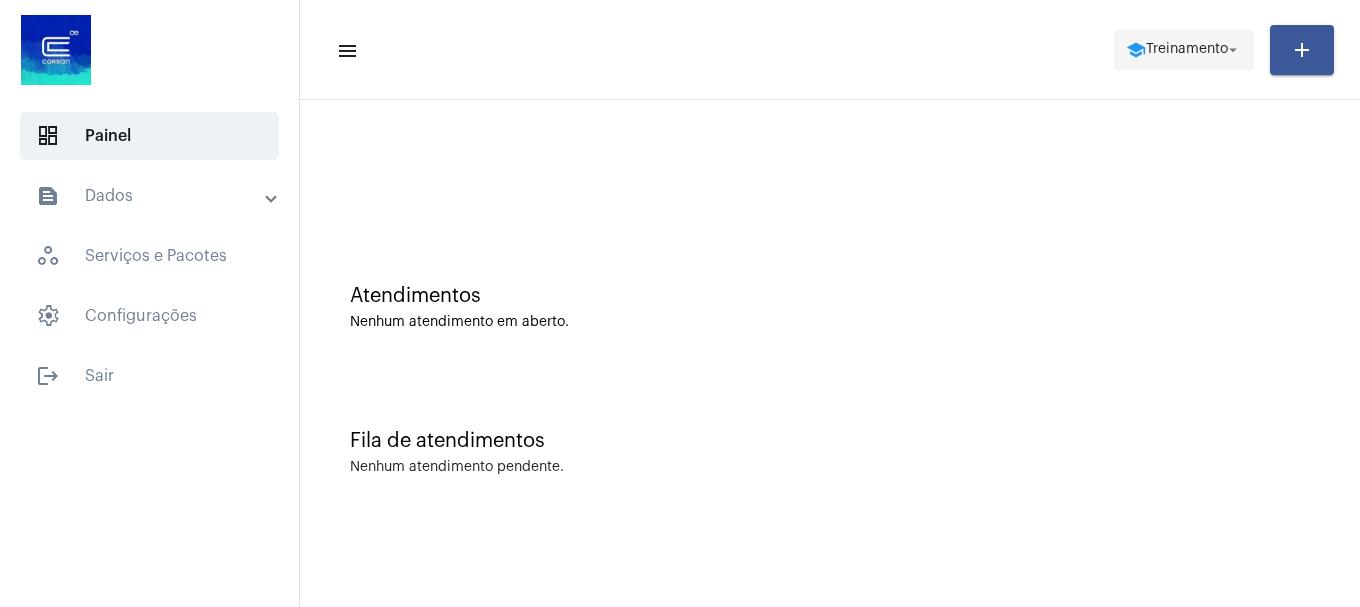 click on "Treinamento" 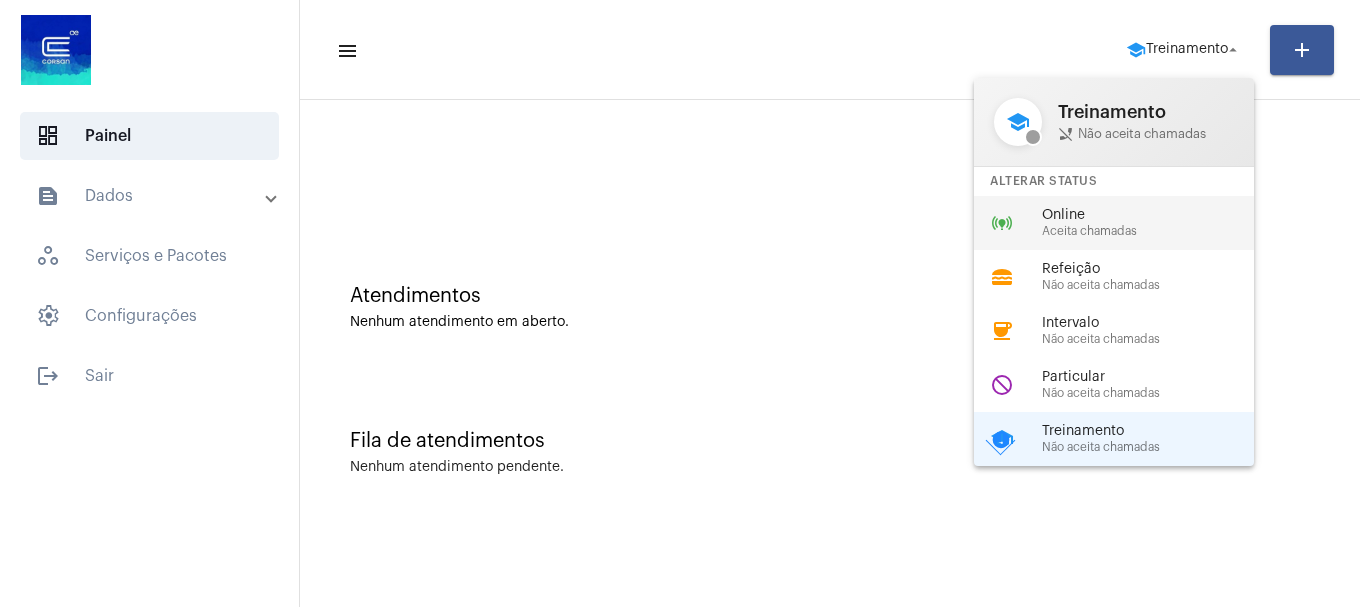 click on "Aceita chamadas" at bounding box center (1156, 231) 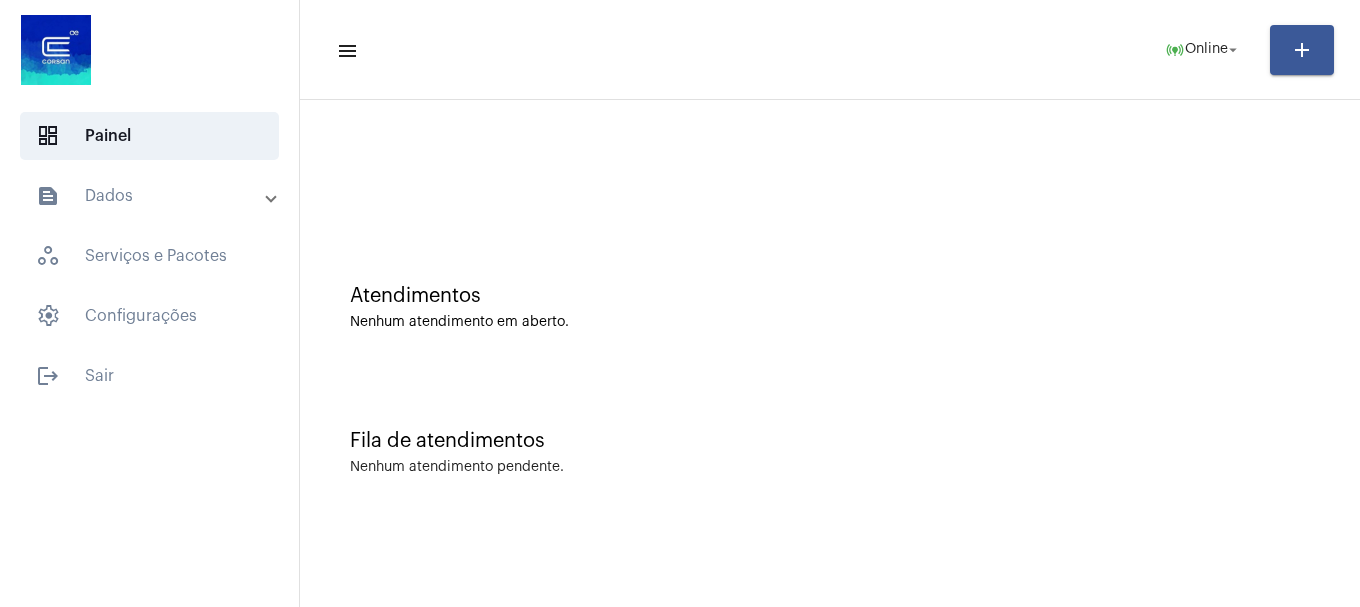 click 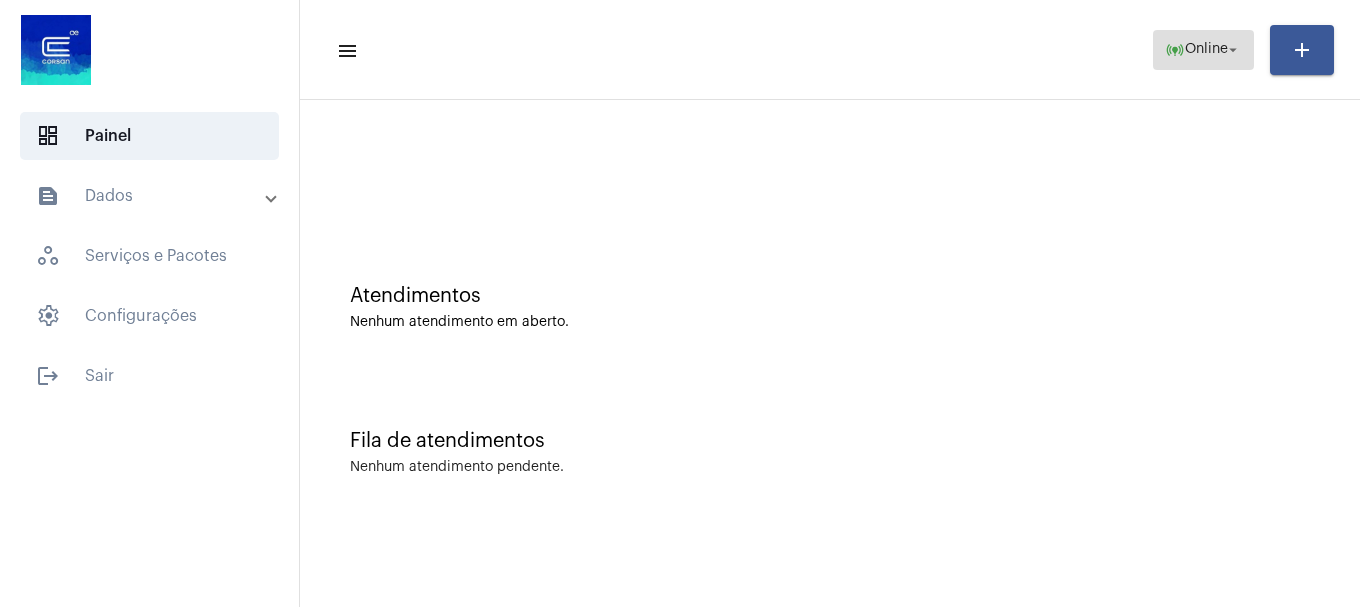 click on "online_prediction  Online arrow_drop_down" 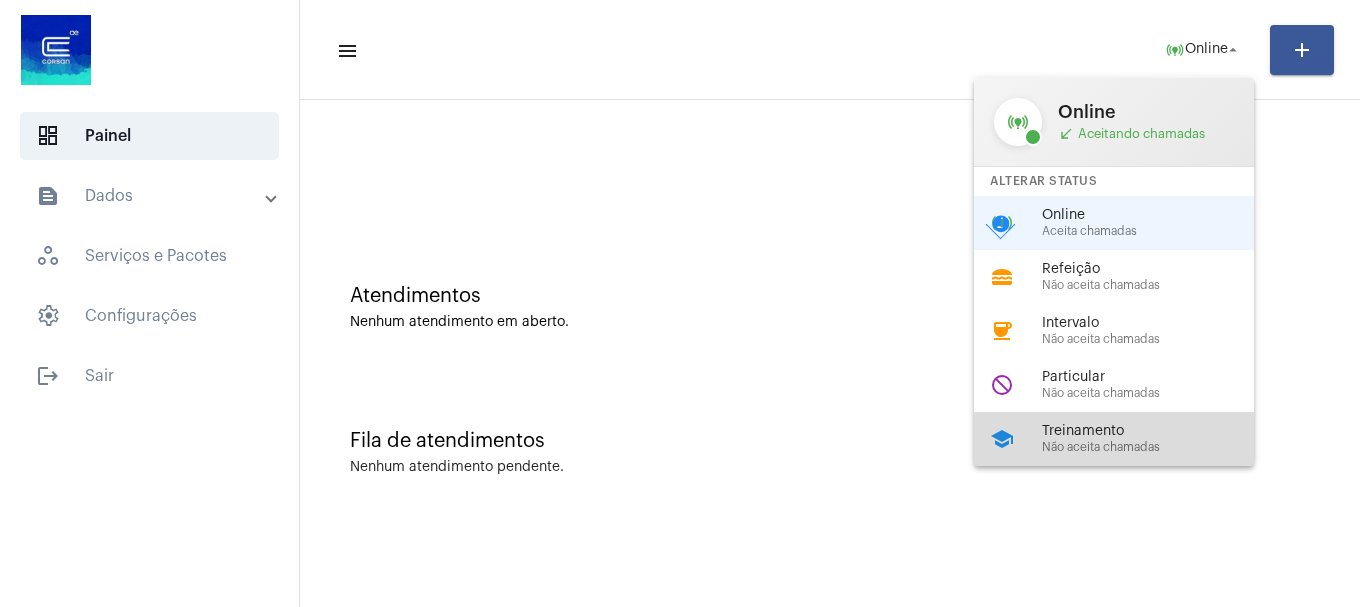 click on "Treinamento" at bounding box center [1156, 431] 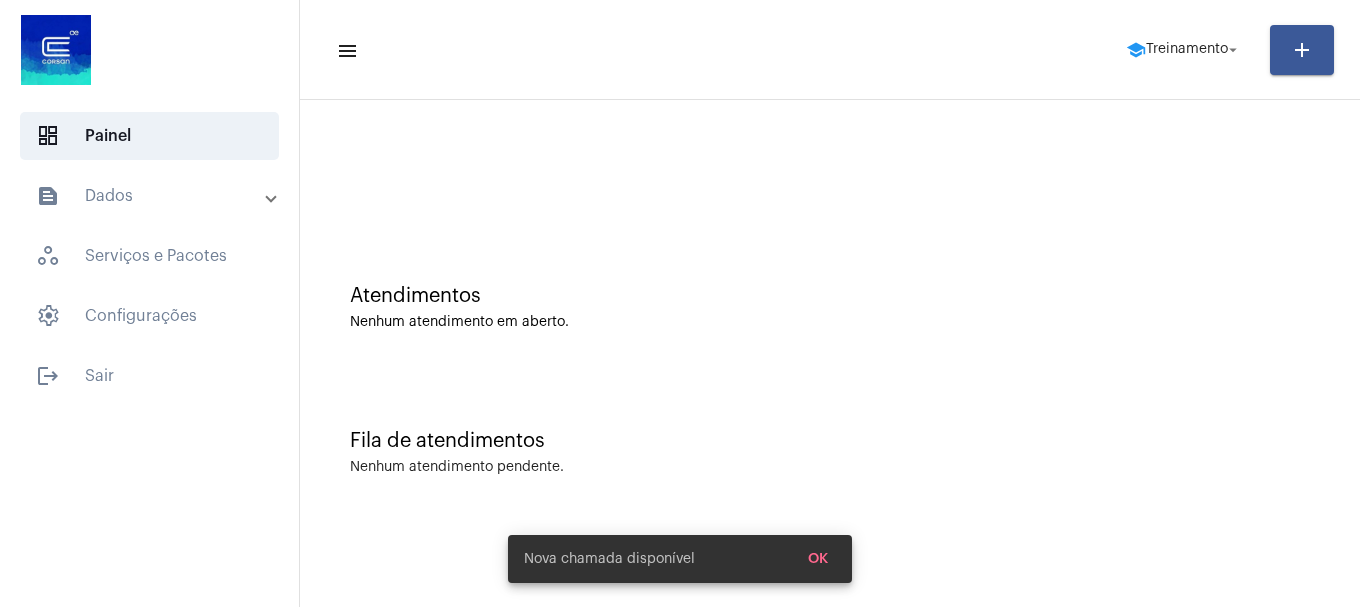 click on "menu  school  Treinamento  arrow_drop_down add" 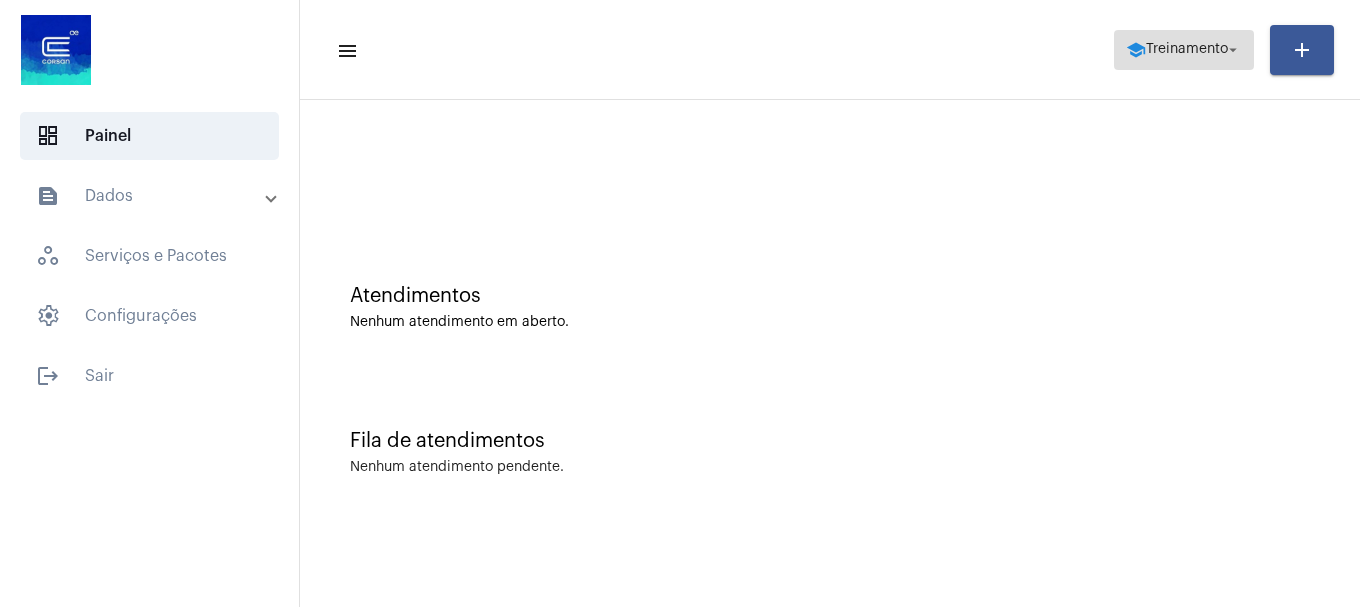 click on "school  Treinamento  arrow_drop_down" 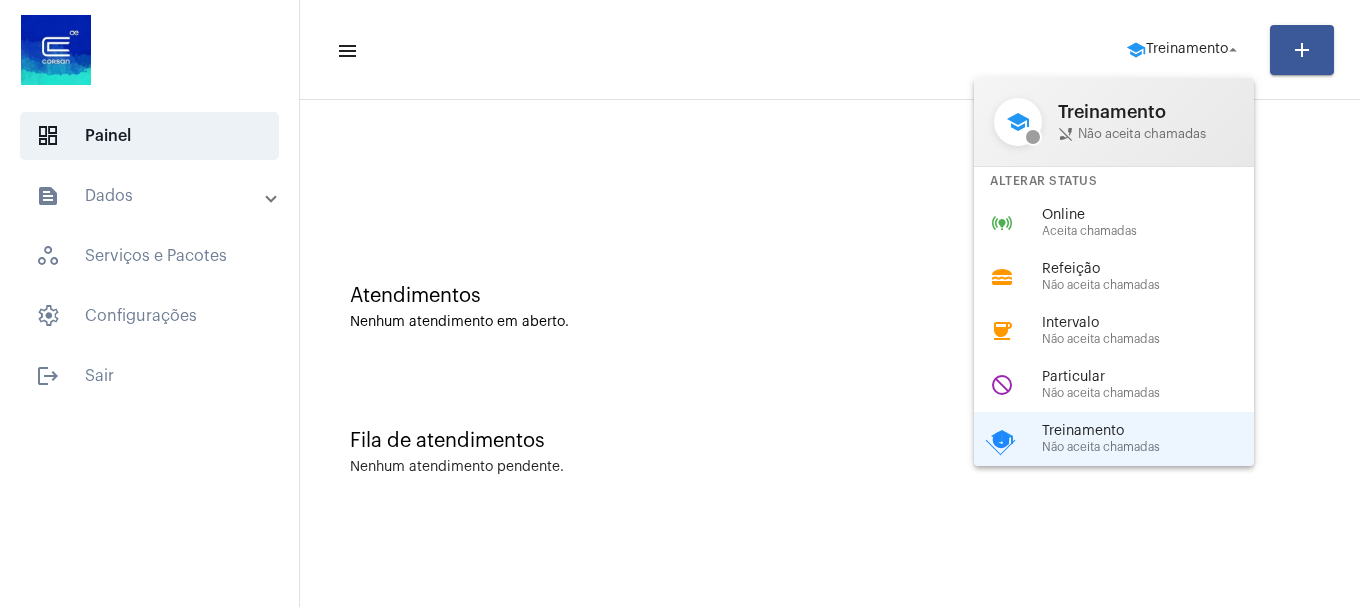 click on "online_prediction  Online Aceita chamadas" at bounding box center [1130, 223] 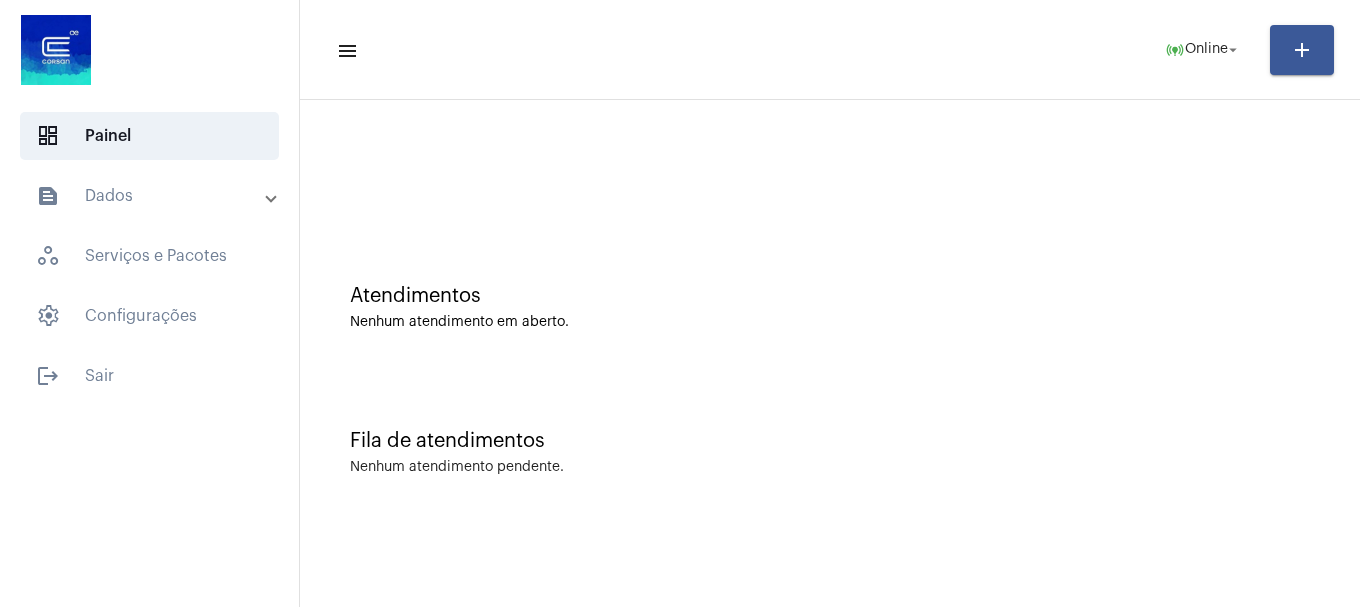 click on "text_snippet_outlined  Dados" at bounding box center [155, 196] 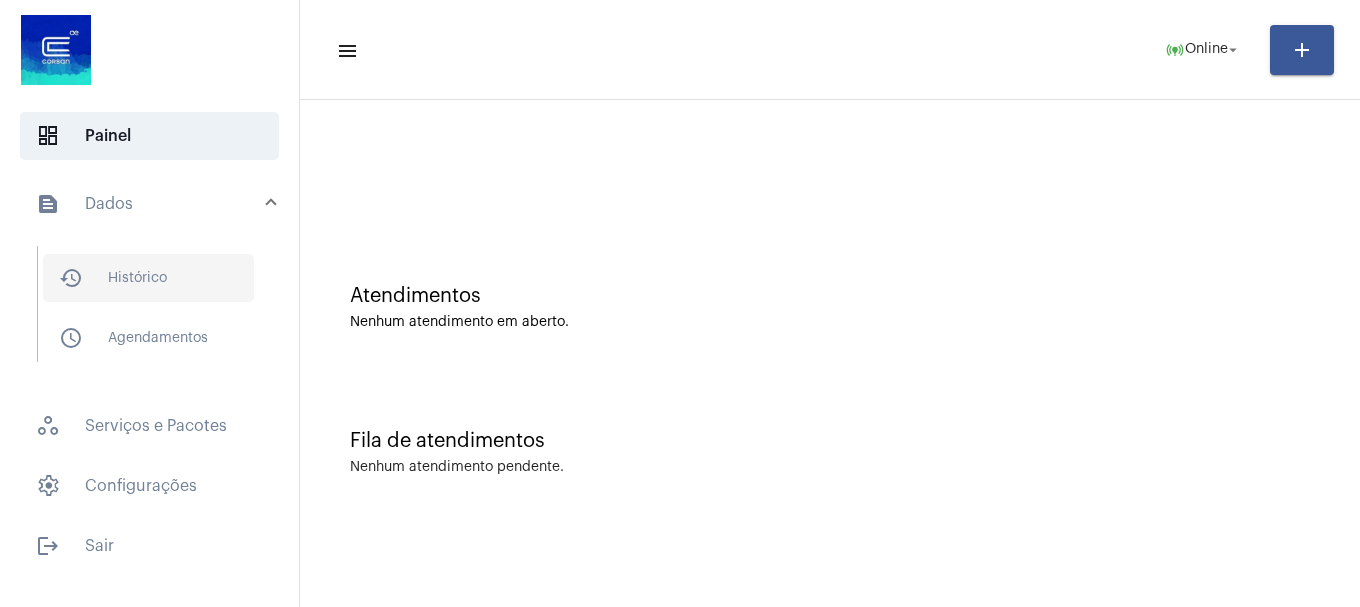 click on "history_outlined  Histórico" at bounding box center [148, 278] 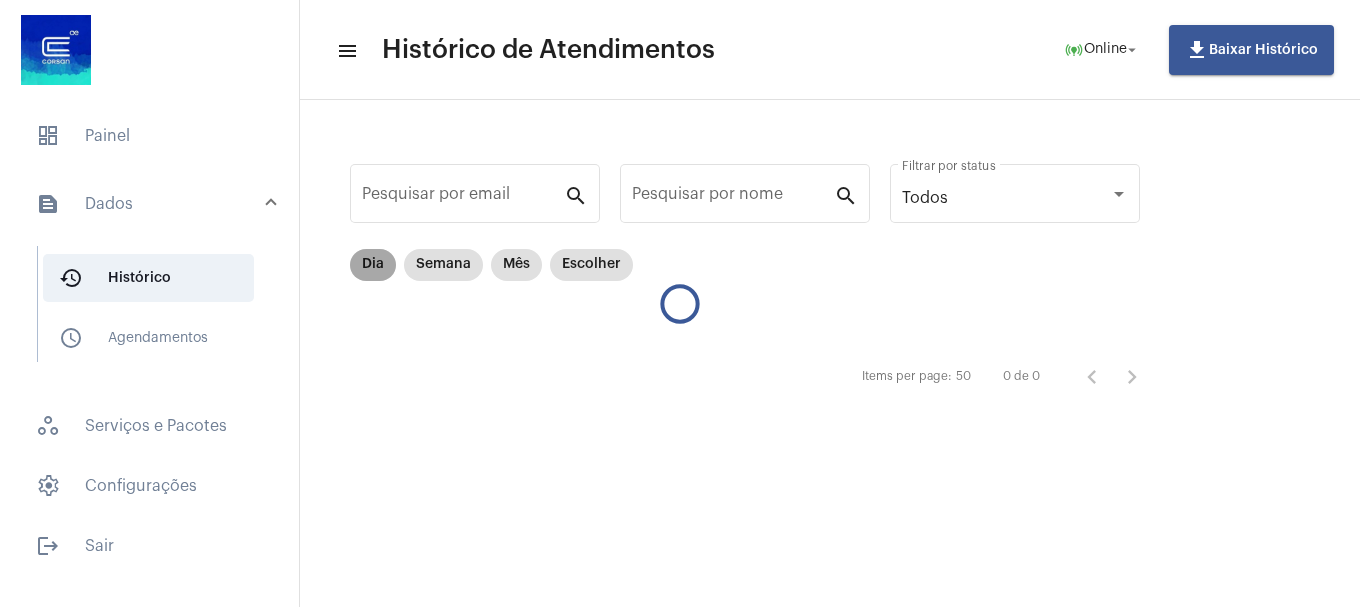 click on "Dia" at bounding box center (373, 265) 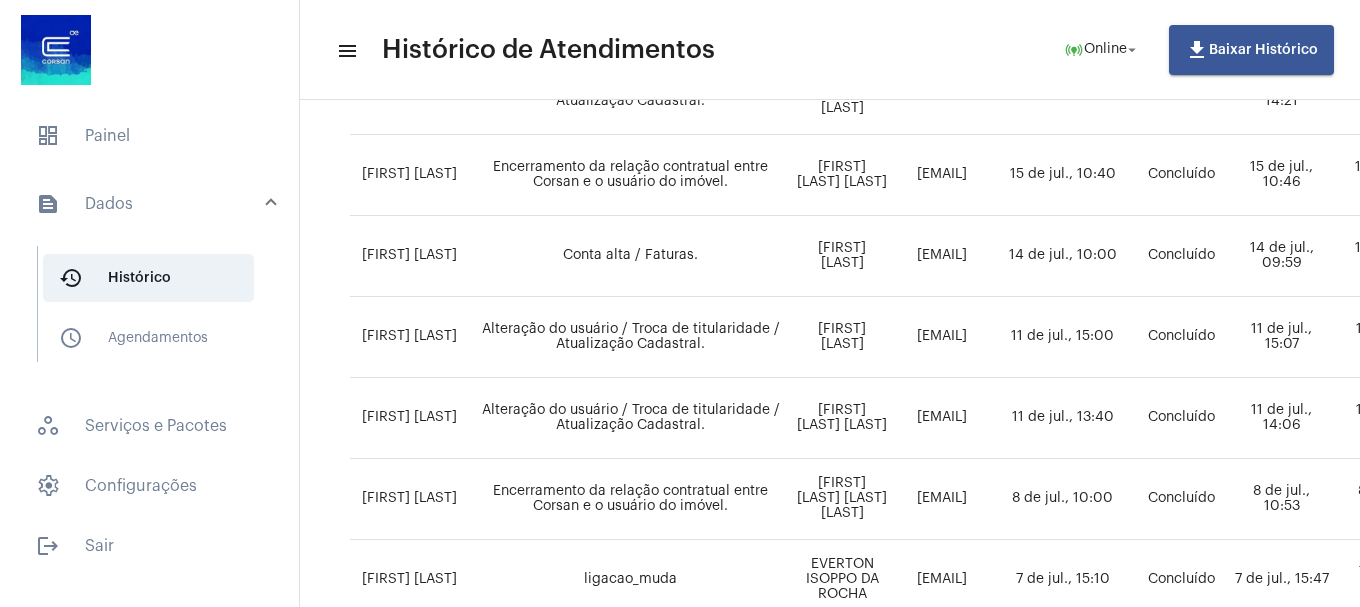 scroll, scrollTop: 1544, scrollLeft: 0, axis: vertical 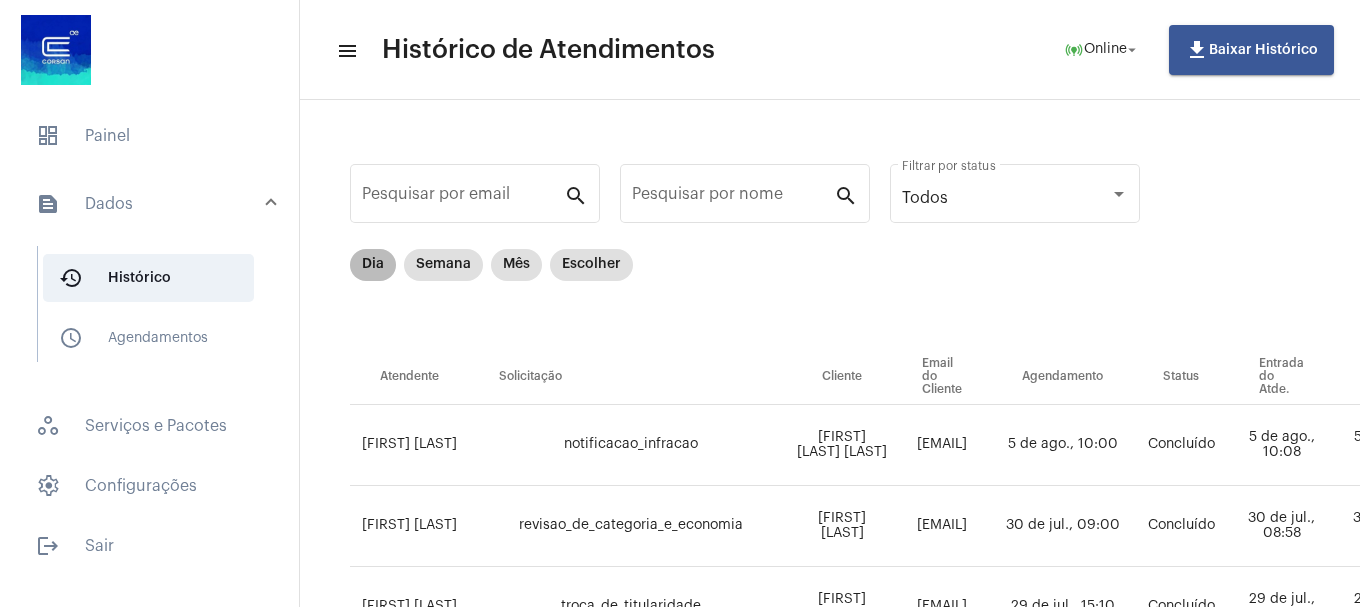 click on "Dia" at bounding box center [373, 265] 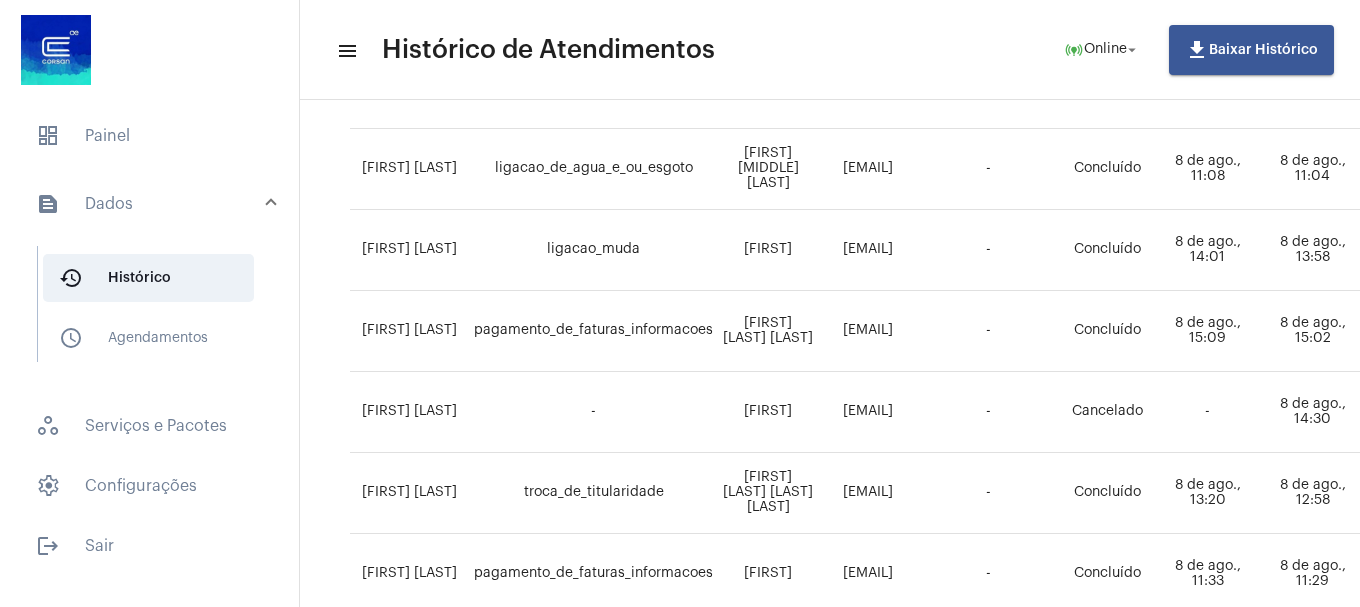 scroll, scrollTop: 729, scrollLeft: 0, axis: vertical 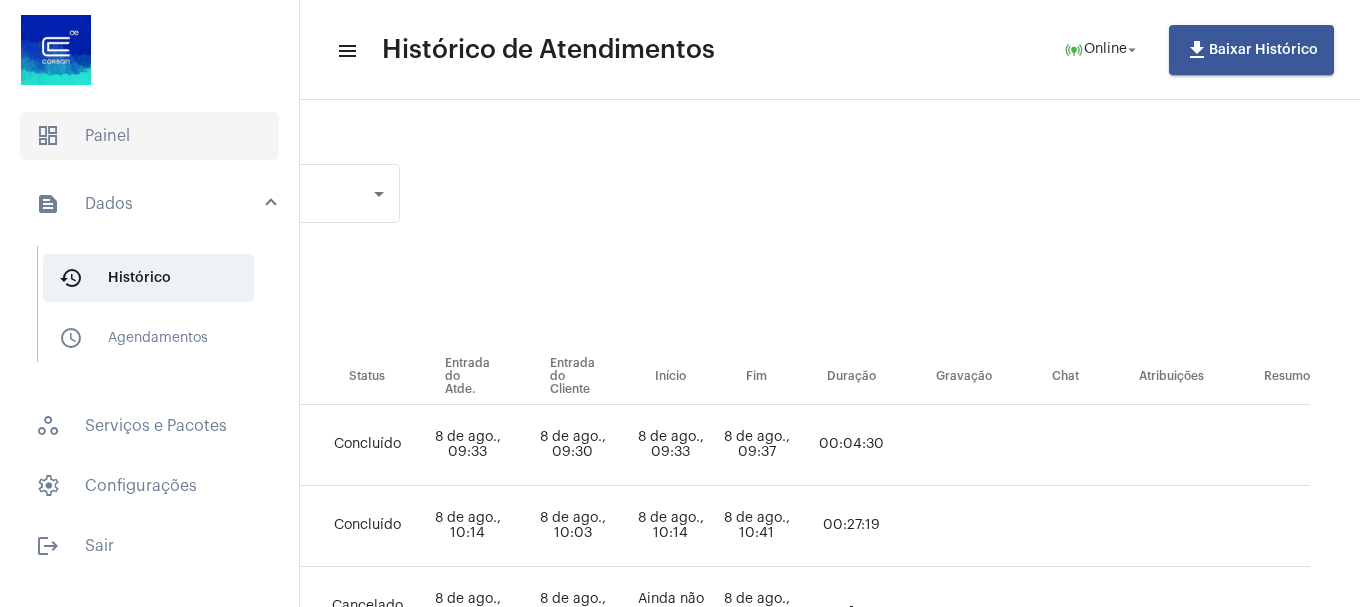 click on "dashboard   Painel" 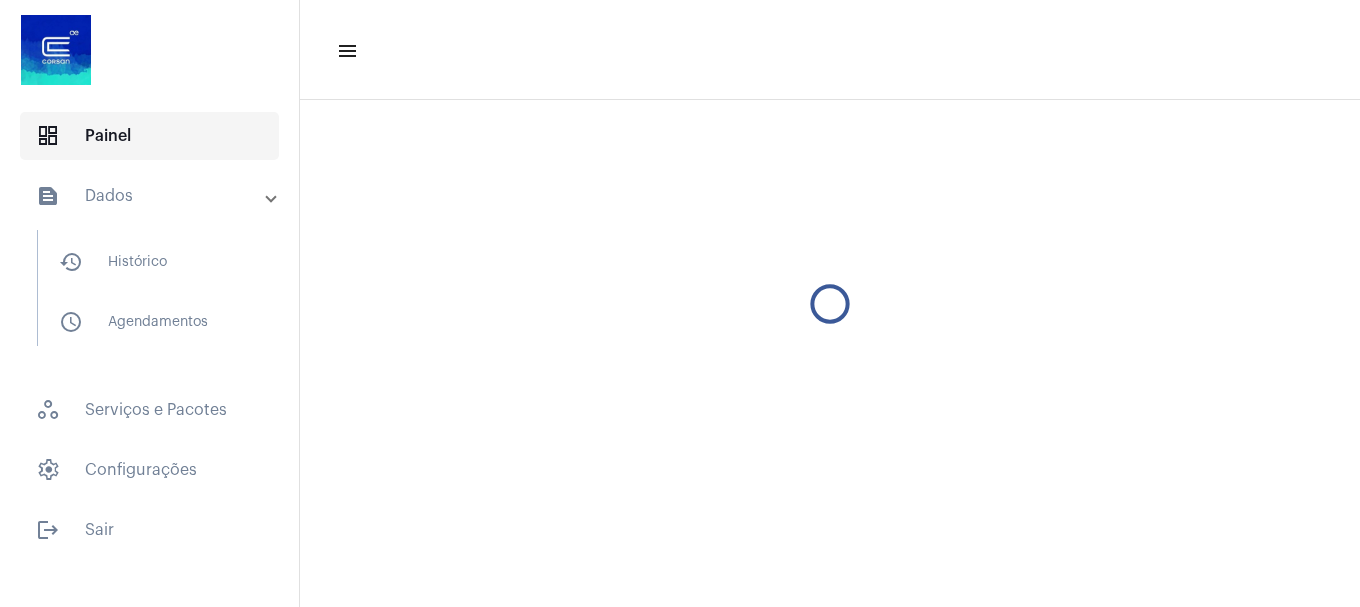 scroll, scrollTop: 0, scrollLeft: 0, axis: both 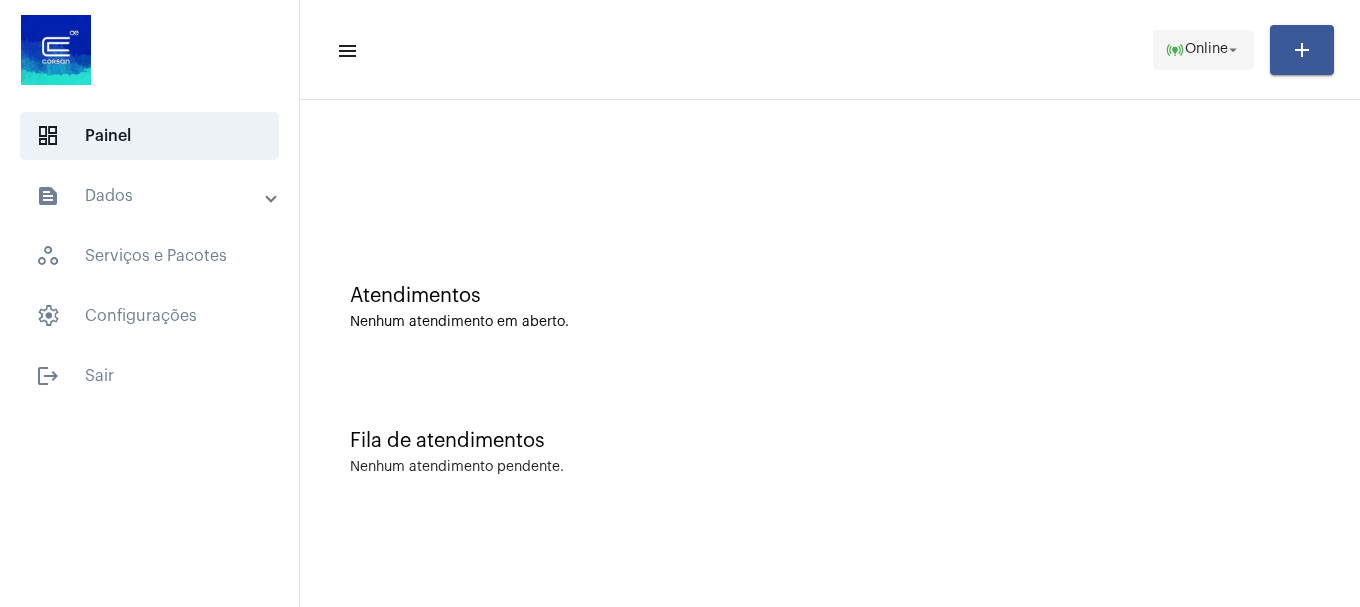 click on "Online" 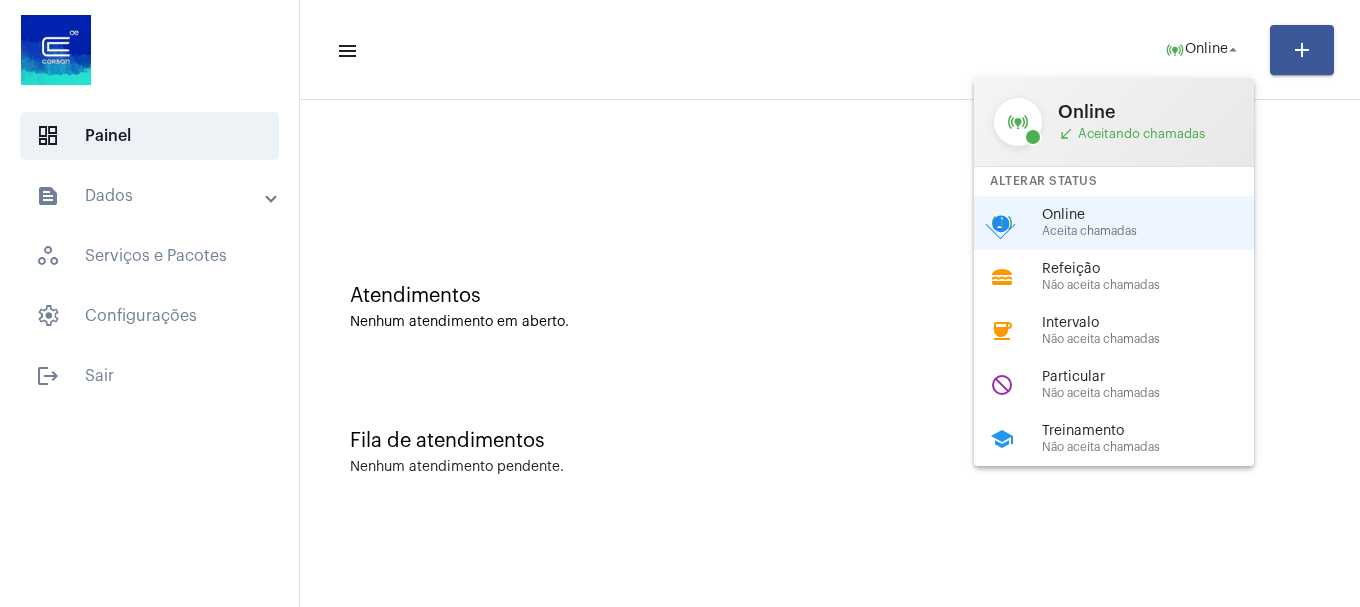 click at bounding box center (680, 303) 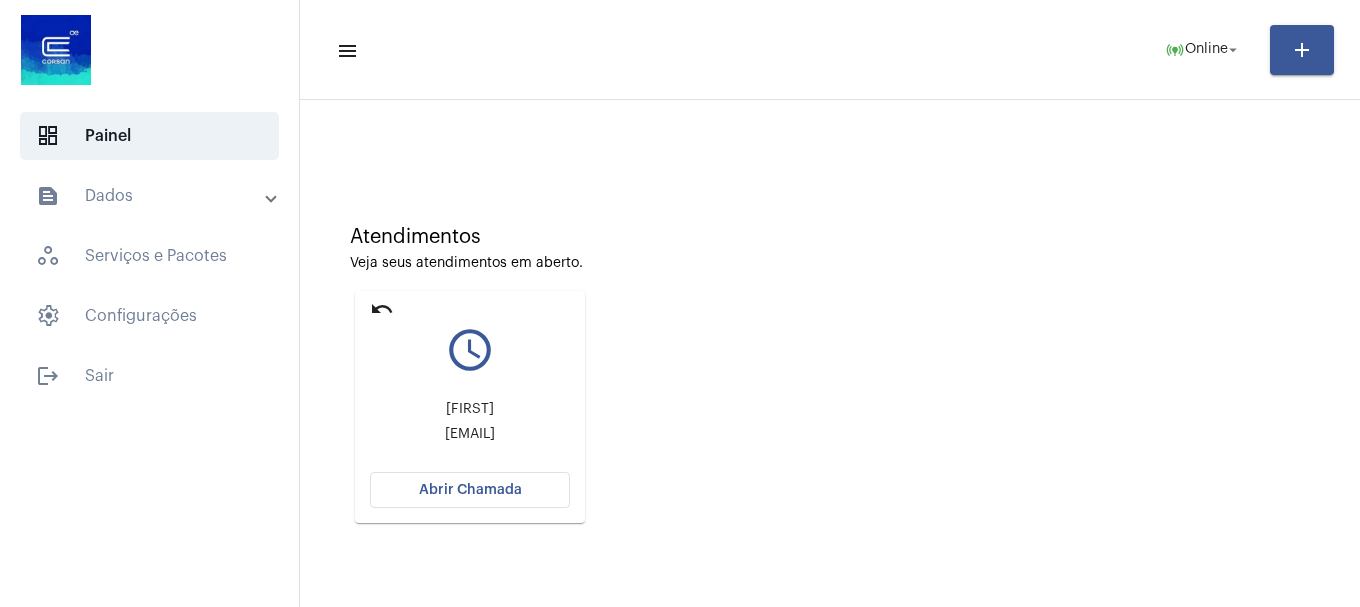 scroll, scrollTop: 175, scrollLeft: 0, axis: vertical 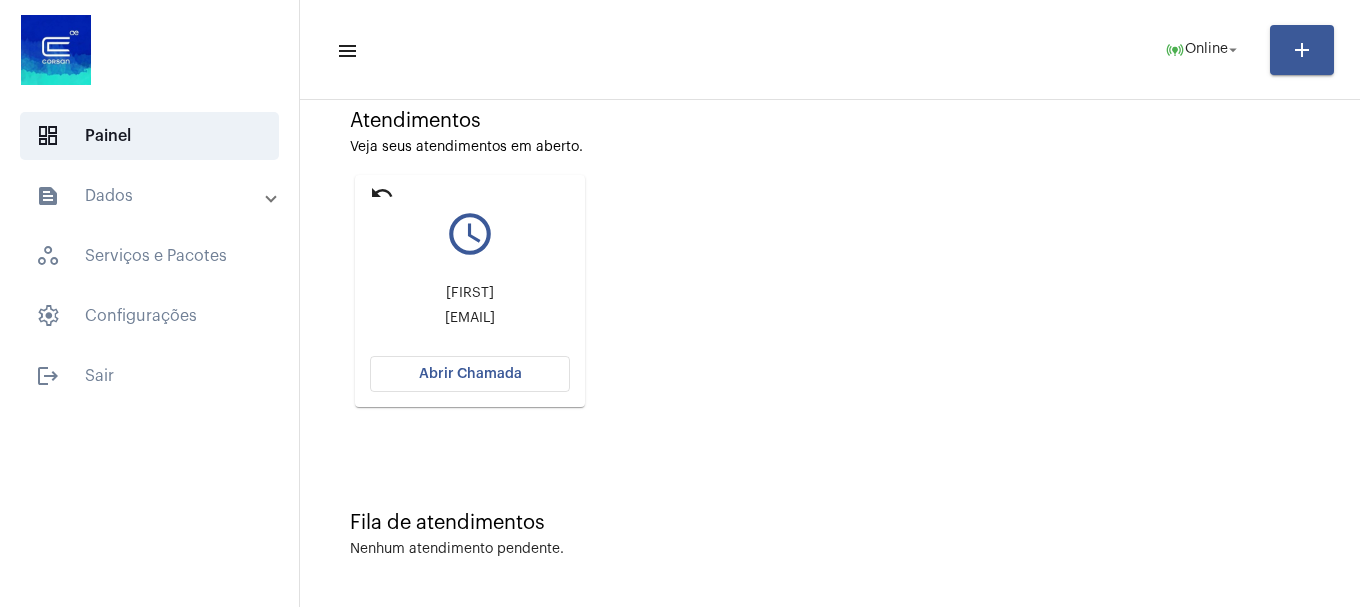 click on "Abrir Chamada" 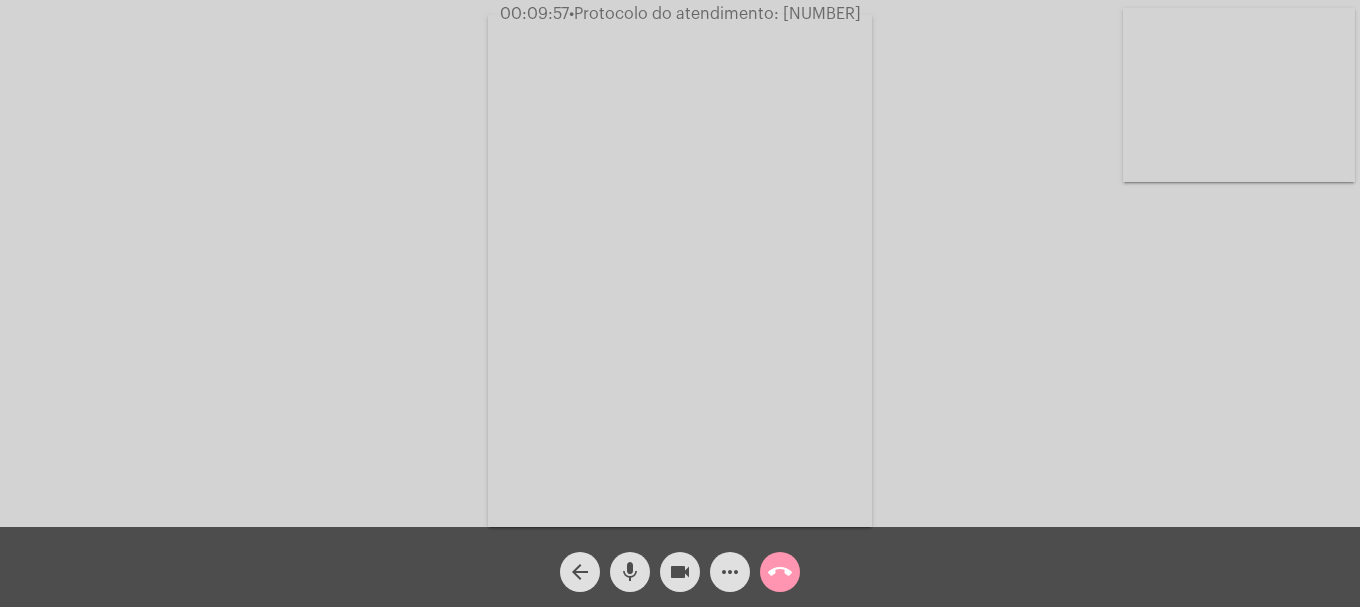 click at bounding box center [1239, 95] 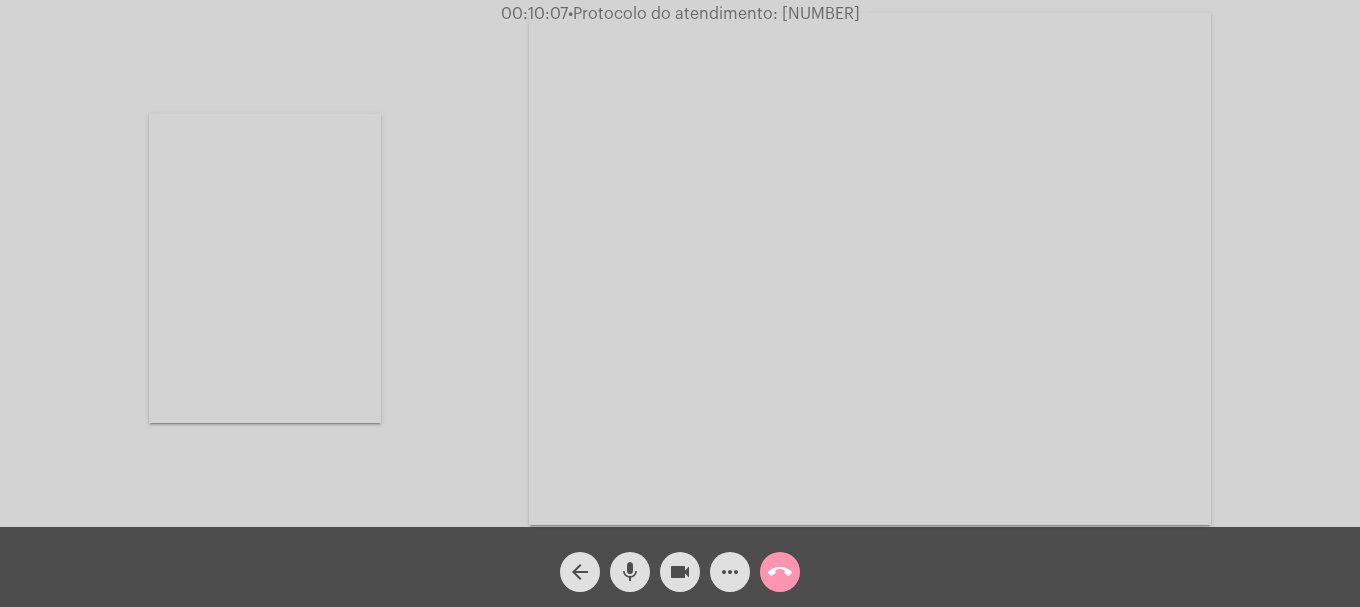 click at bounding box center [265, 268] 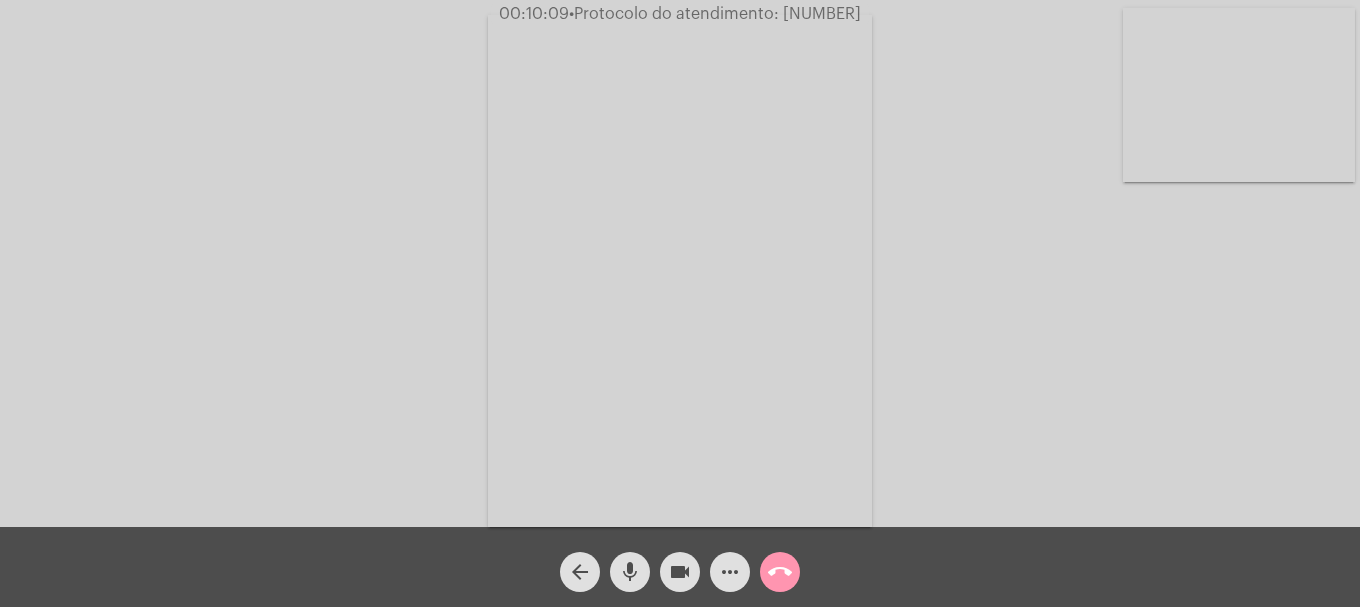 click on "• Protocolo do atendimento: [NUMBER]" 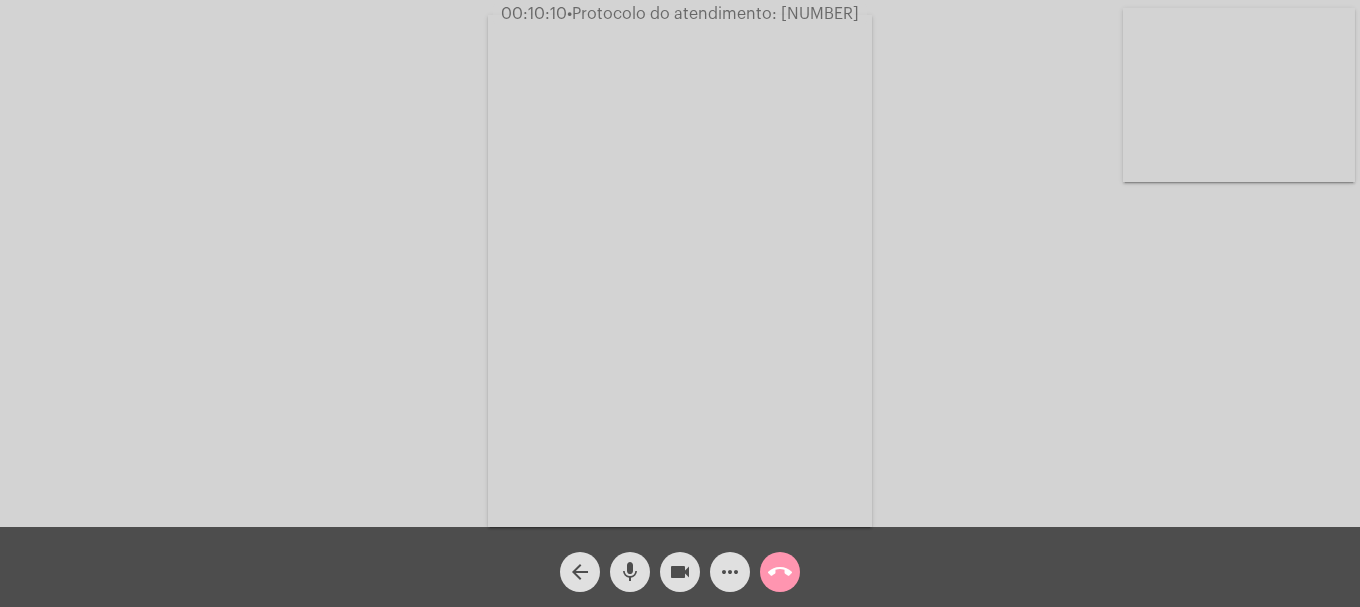 copy on "[NUMBER]" 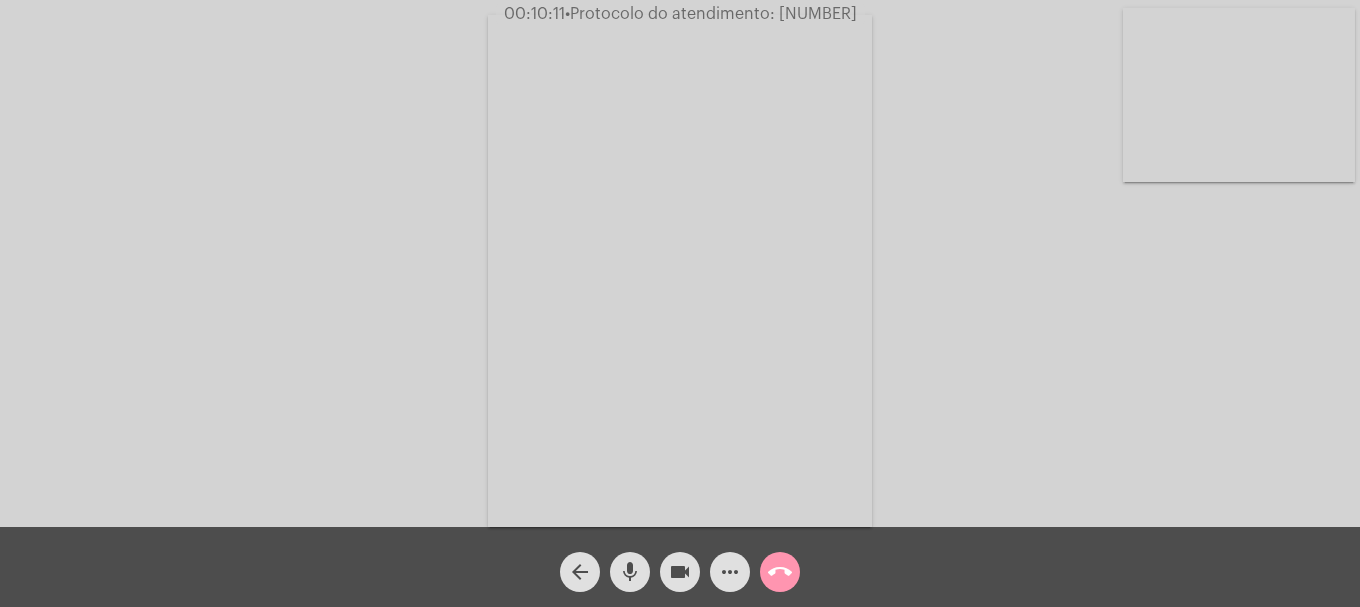 click on "more_horiz" 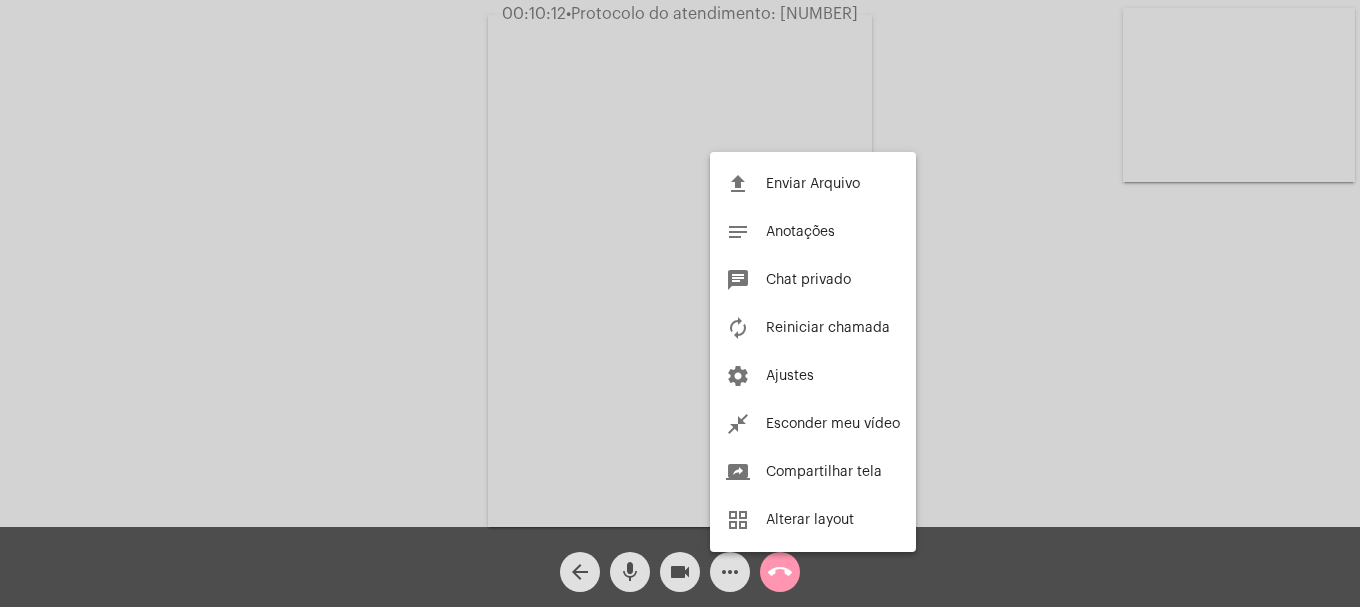 click on "chat Chat privado" at bounding box center [813, 280] 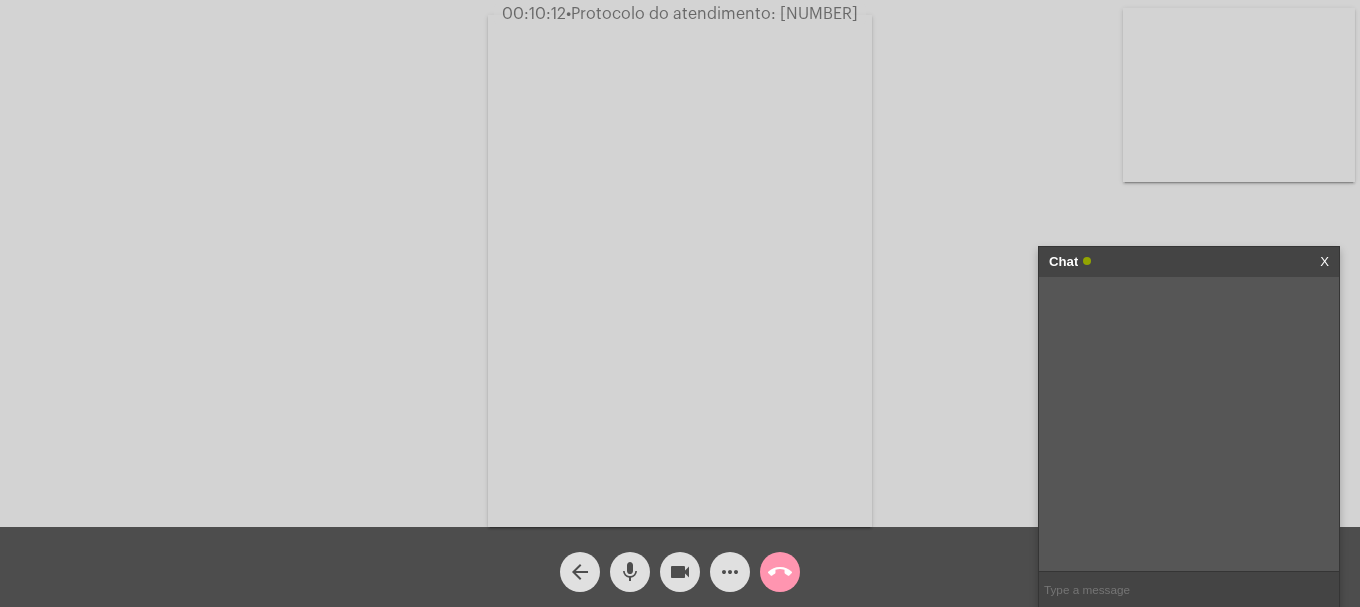 click at bounding box center [1189, 589] 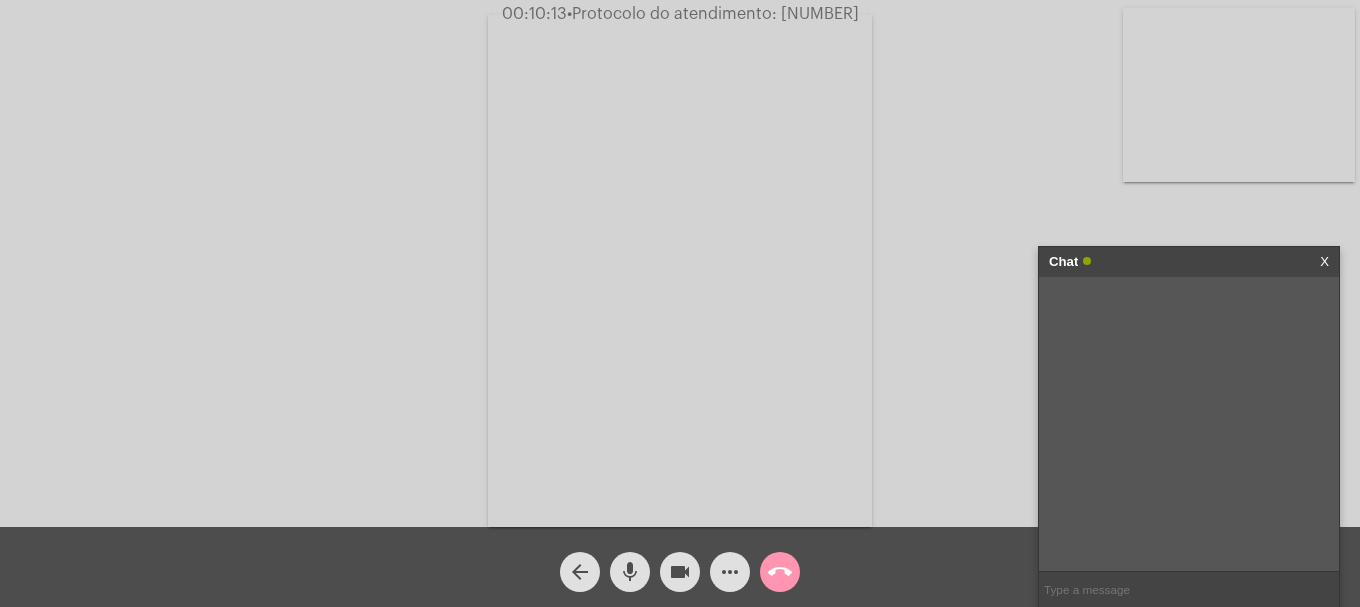 paste on "[NUMBER]" 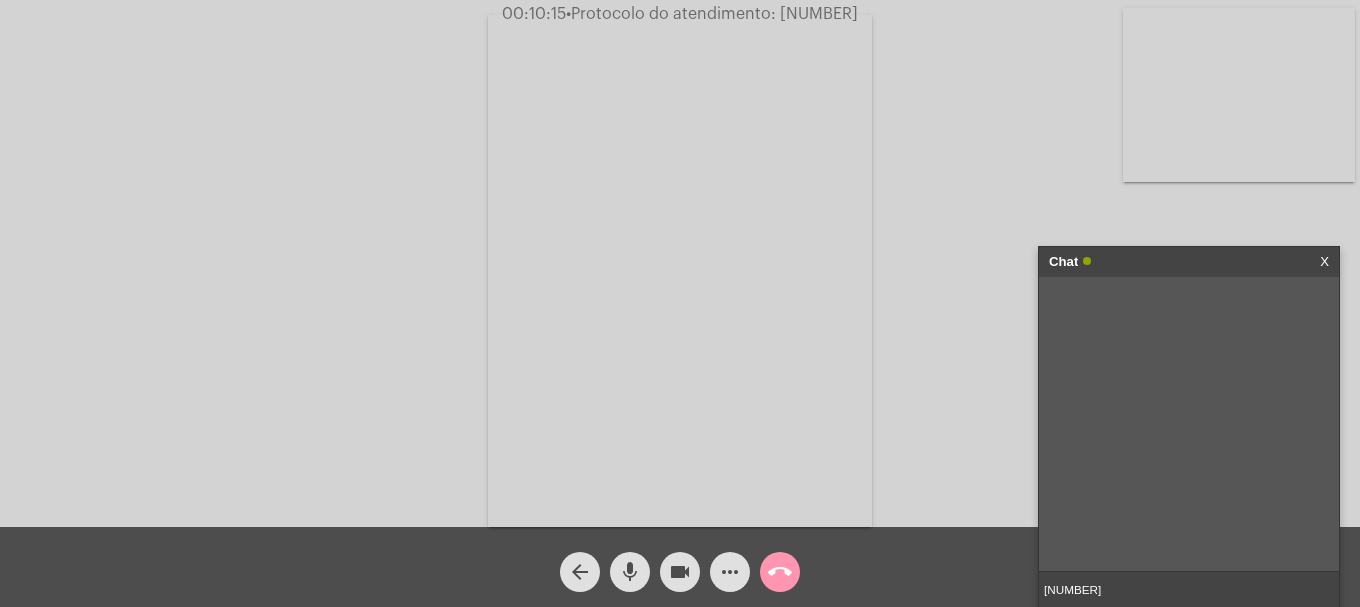 type 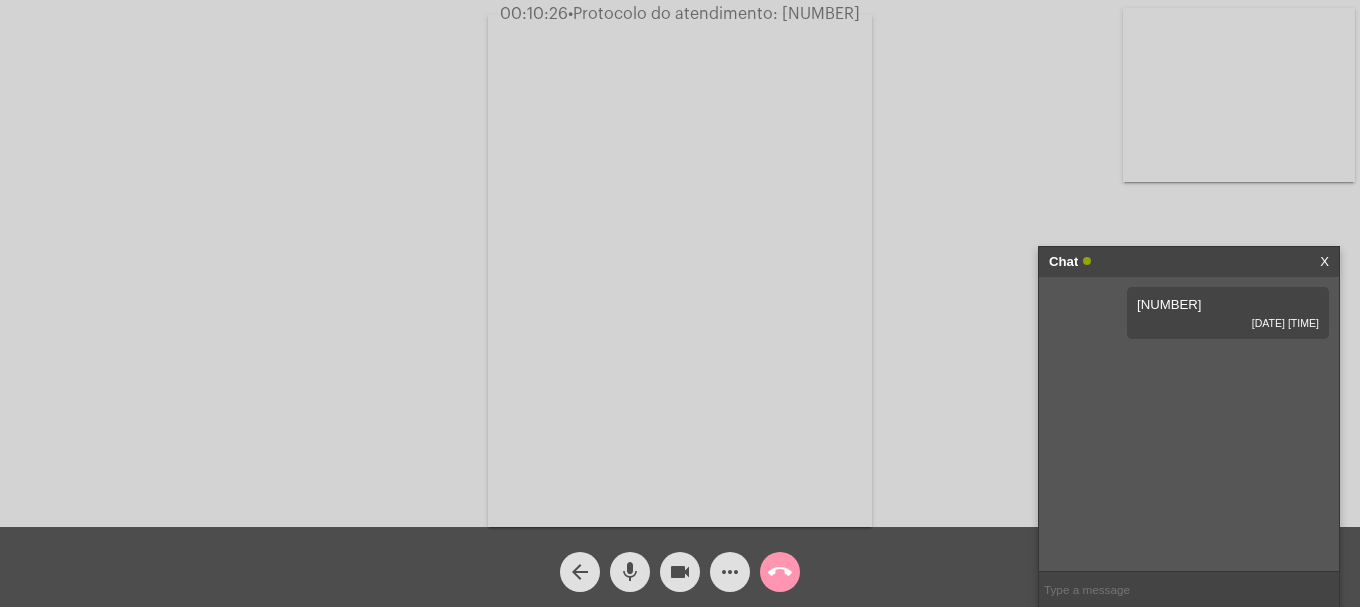 click on "call_end" 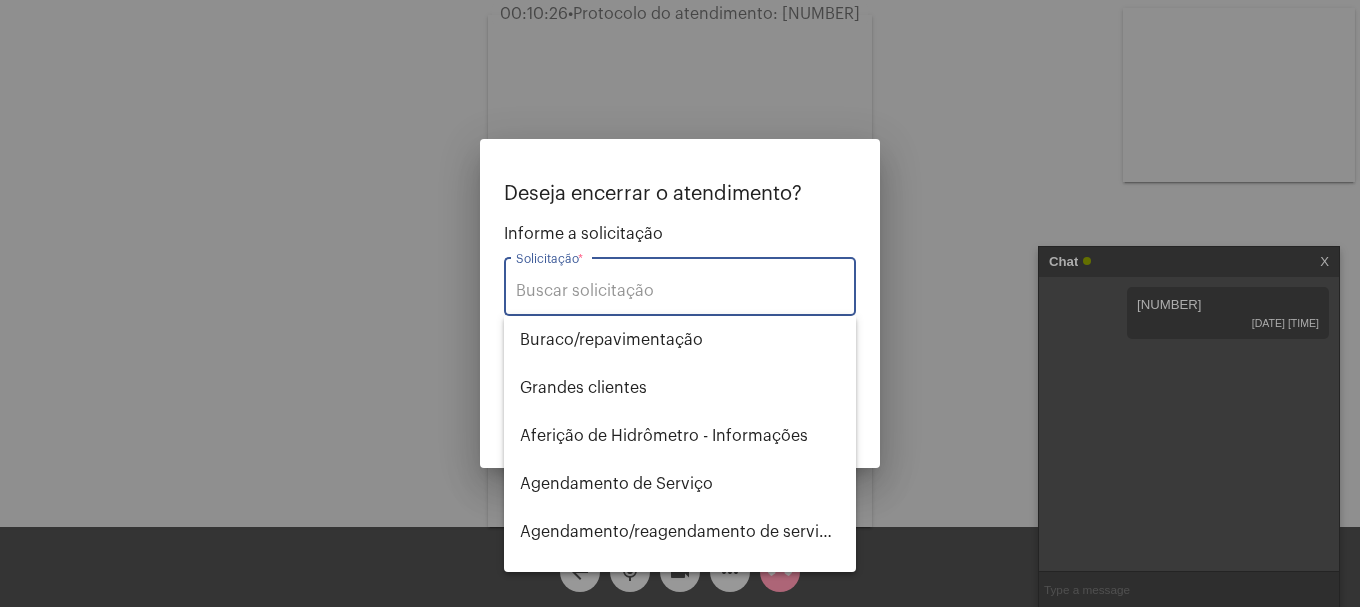 click on "Solicitação  *" at bounding box center [680, 284] 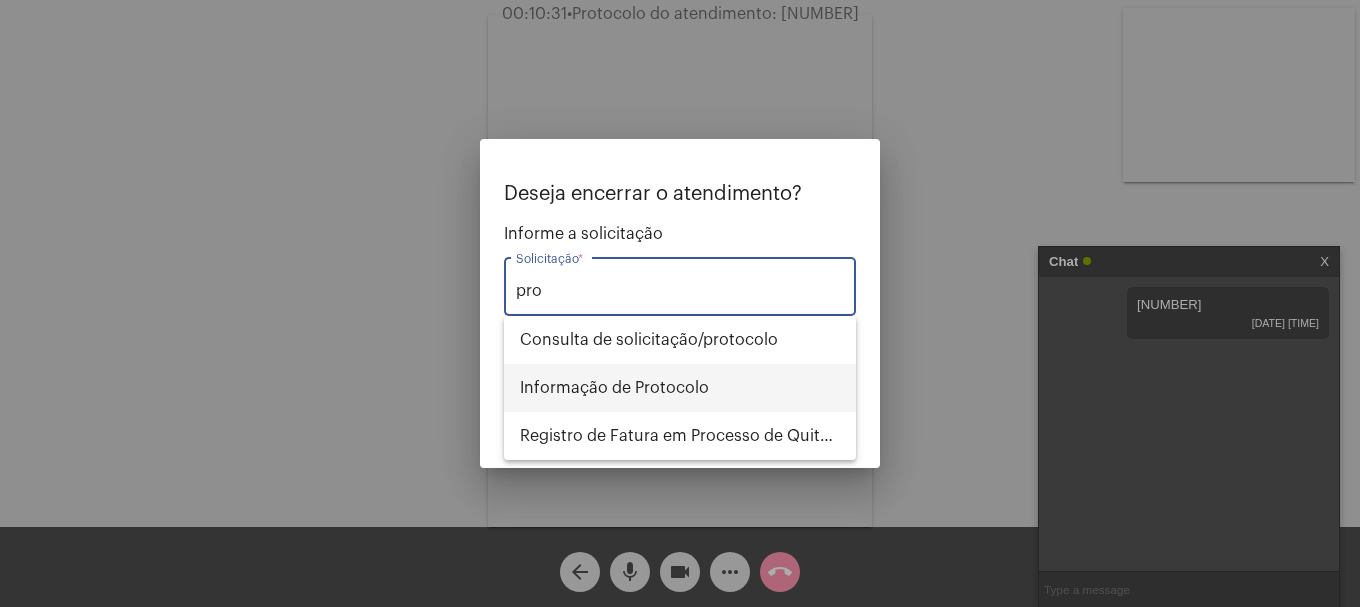 click on "Informação de Protocolo" at bounding box center [680, 388] 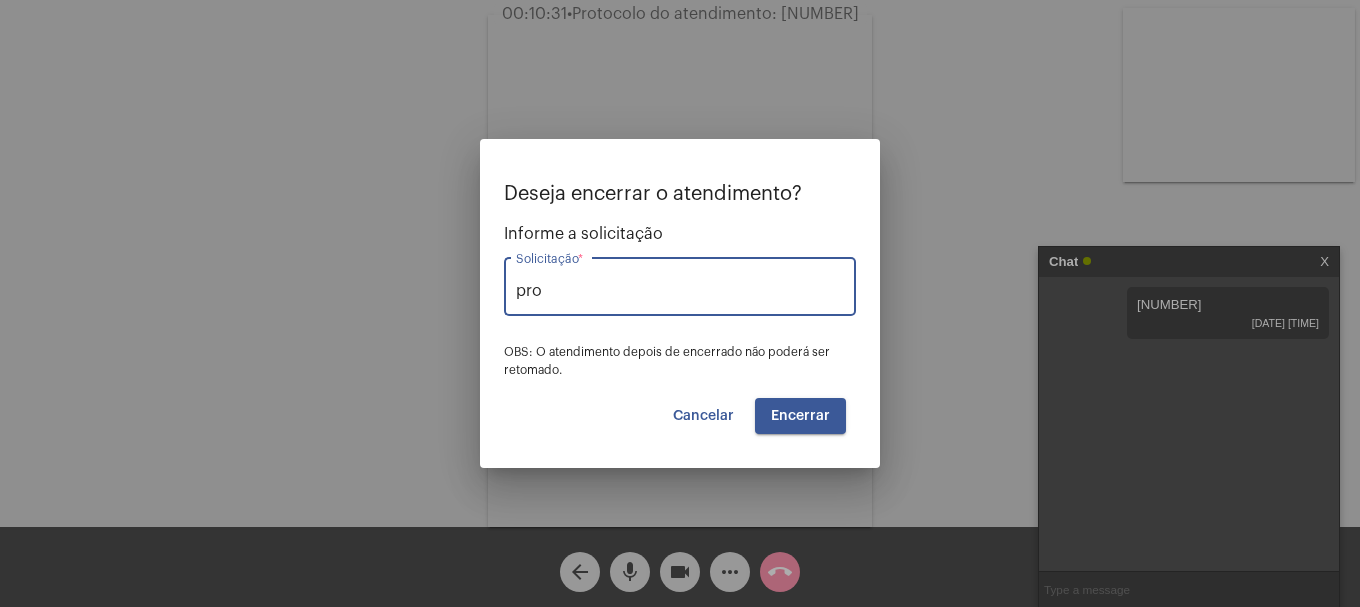 type on "Informação de Protocolo" 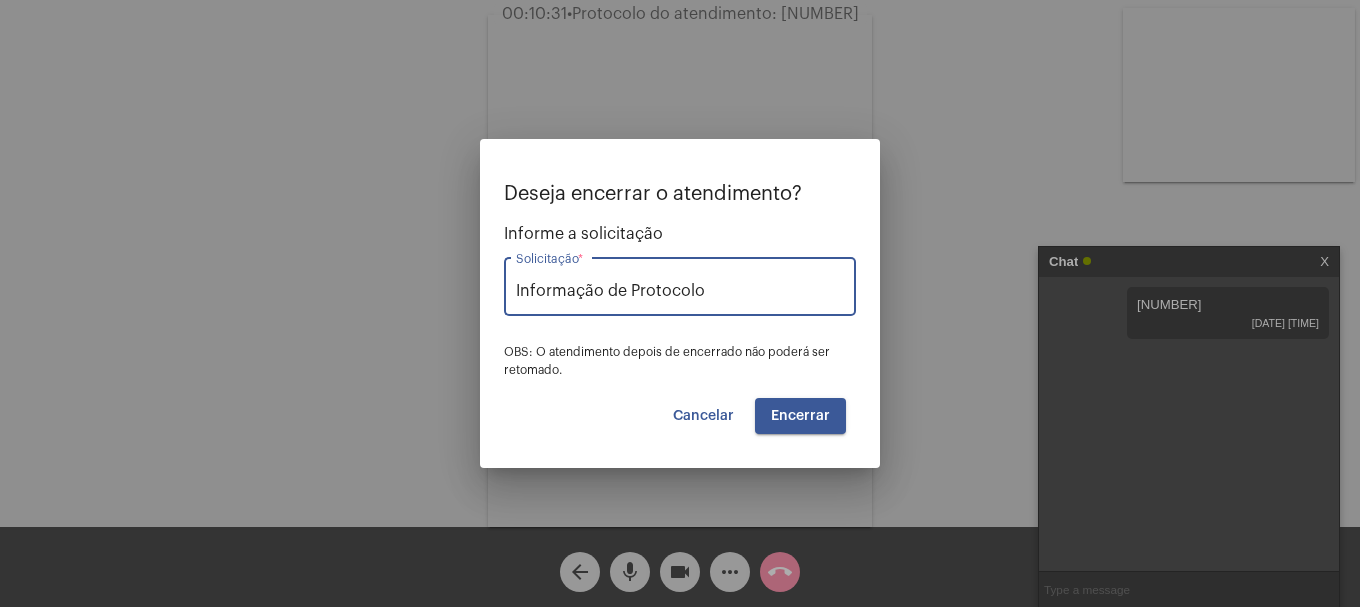 click on "Encerrar" at bounding box center (800, 416) 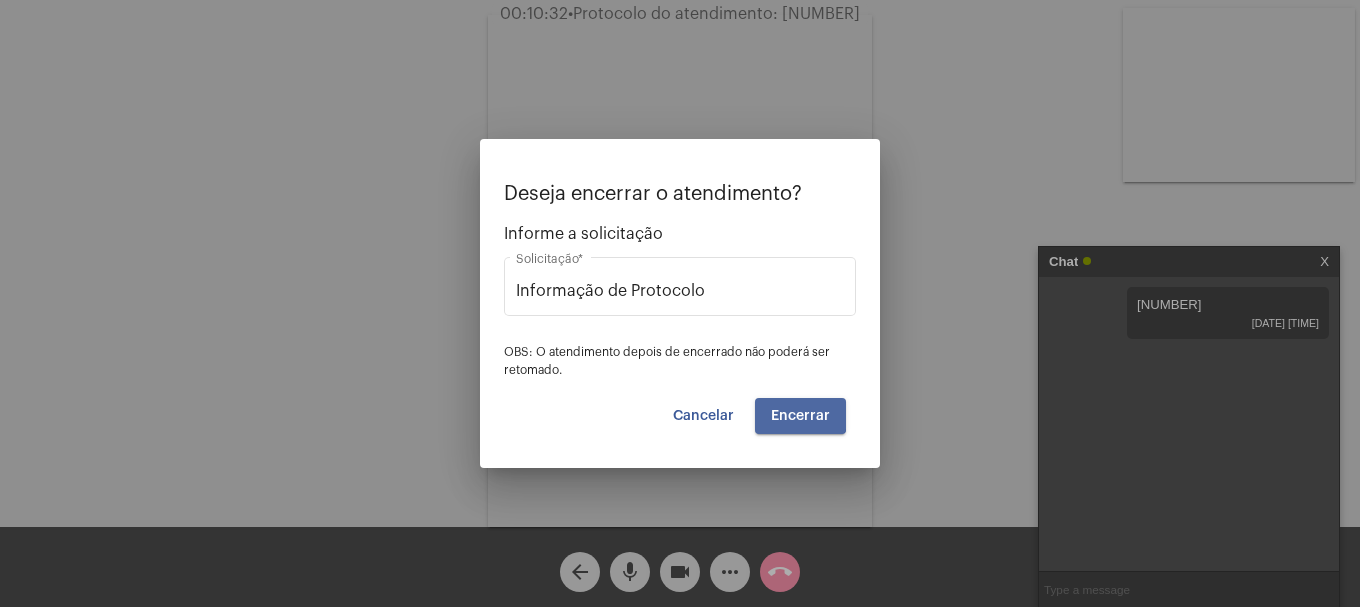click on "Encerrar" at bounding box center (800, 416) 